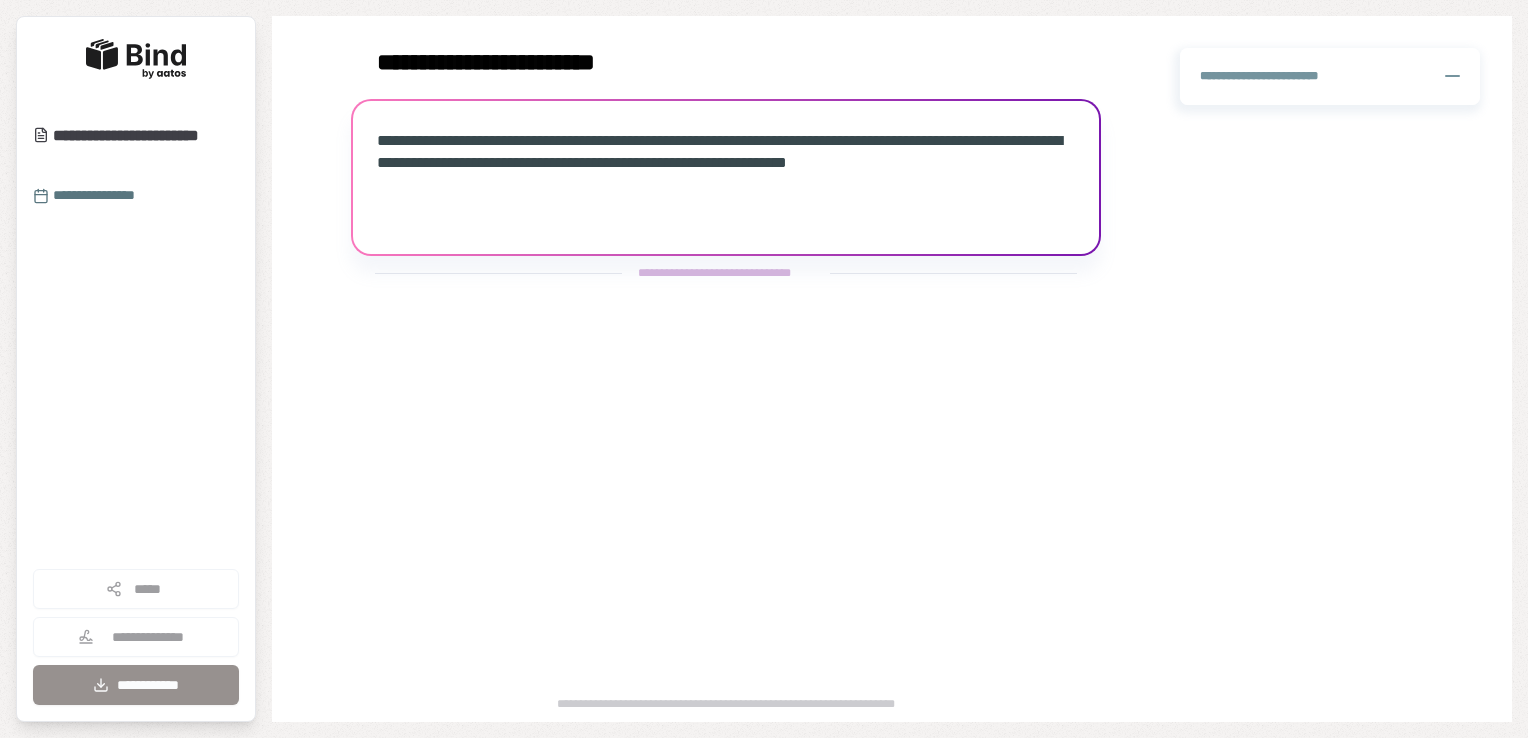 scroll, scrollTop: 0, scrollLeft: 0, axis: both 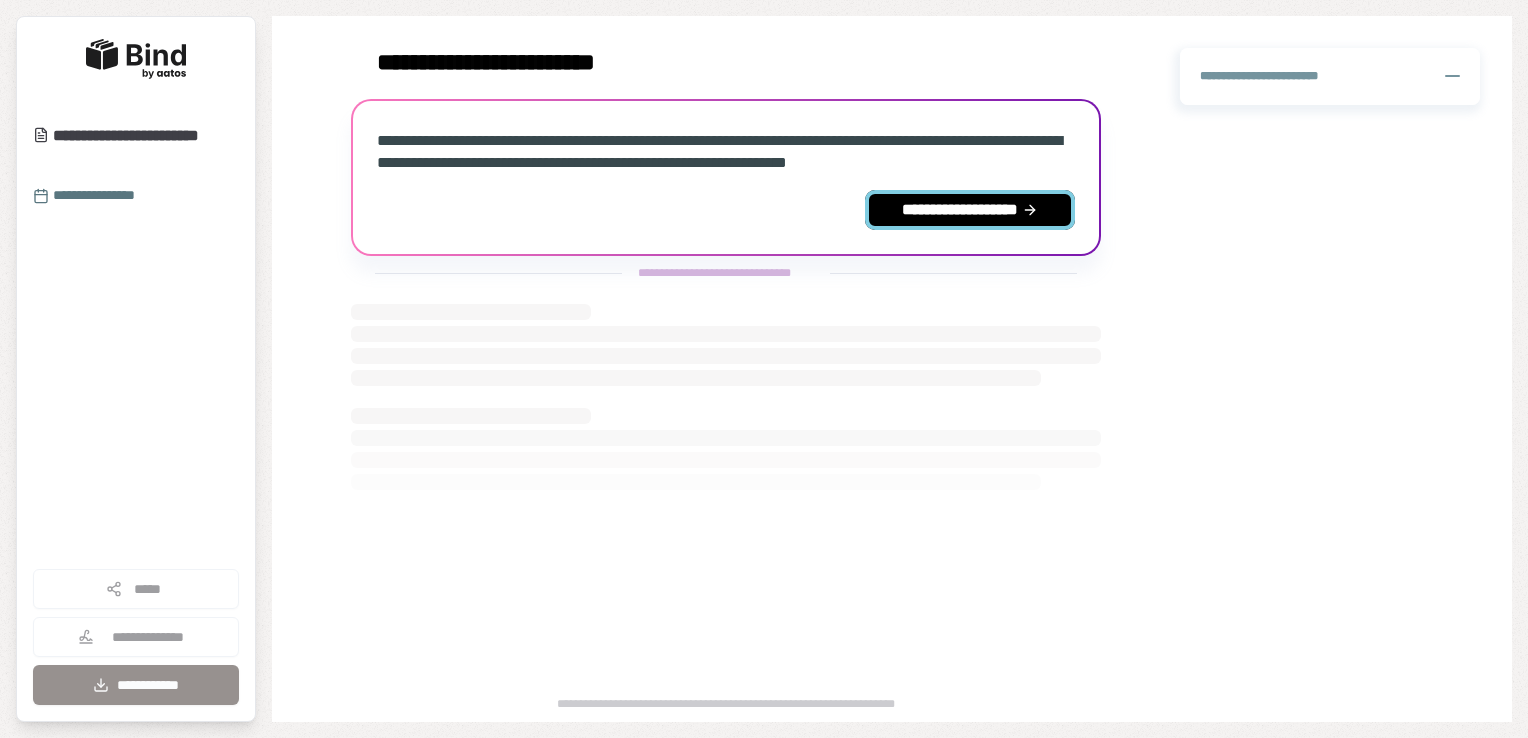 click on "**********" at bounding box center (970, 210) 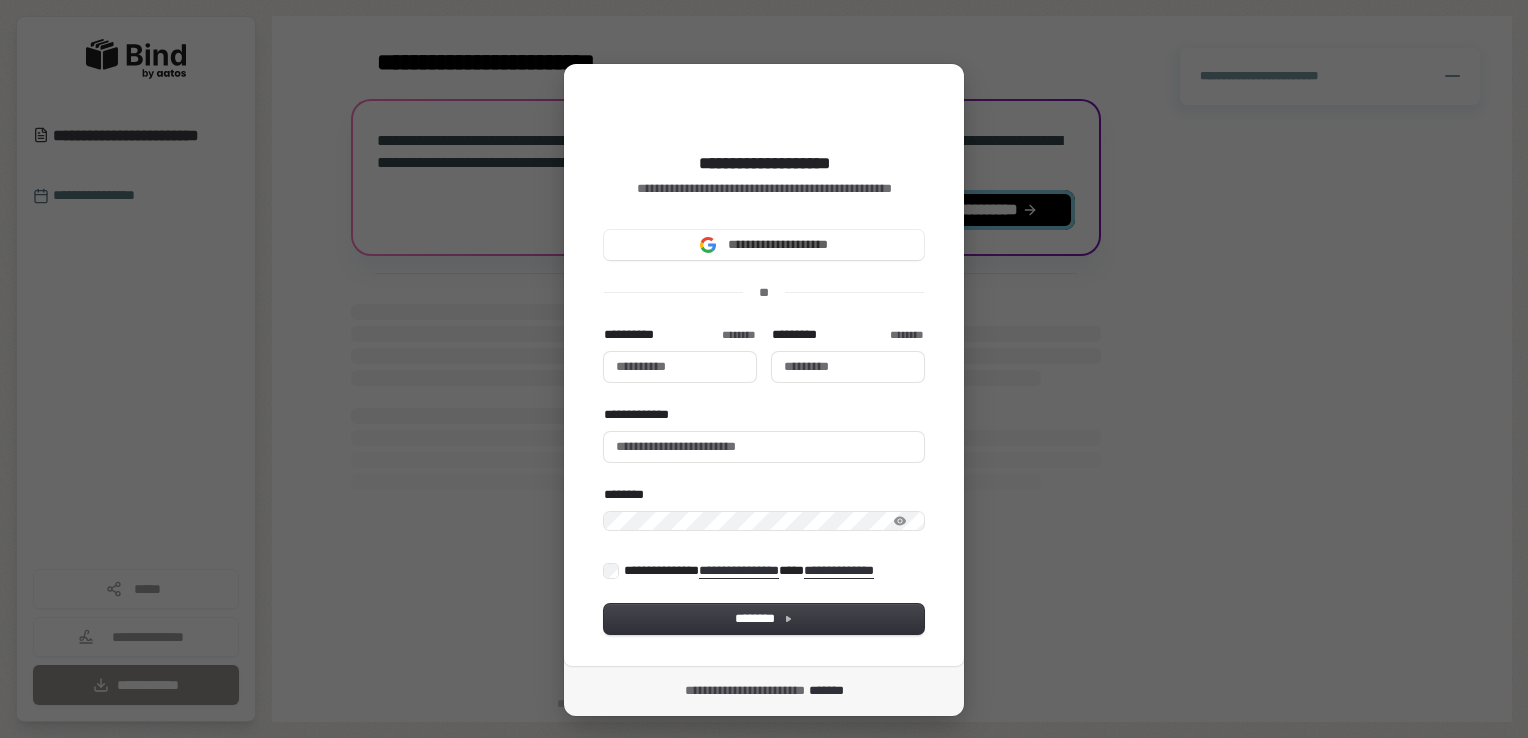 type 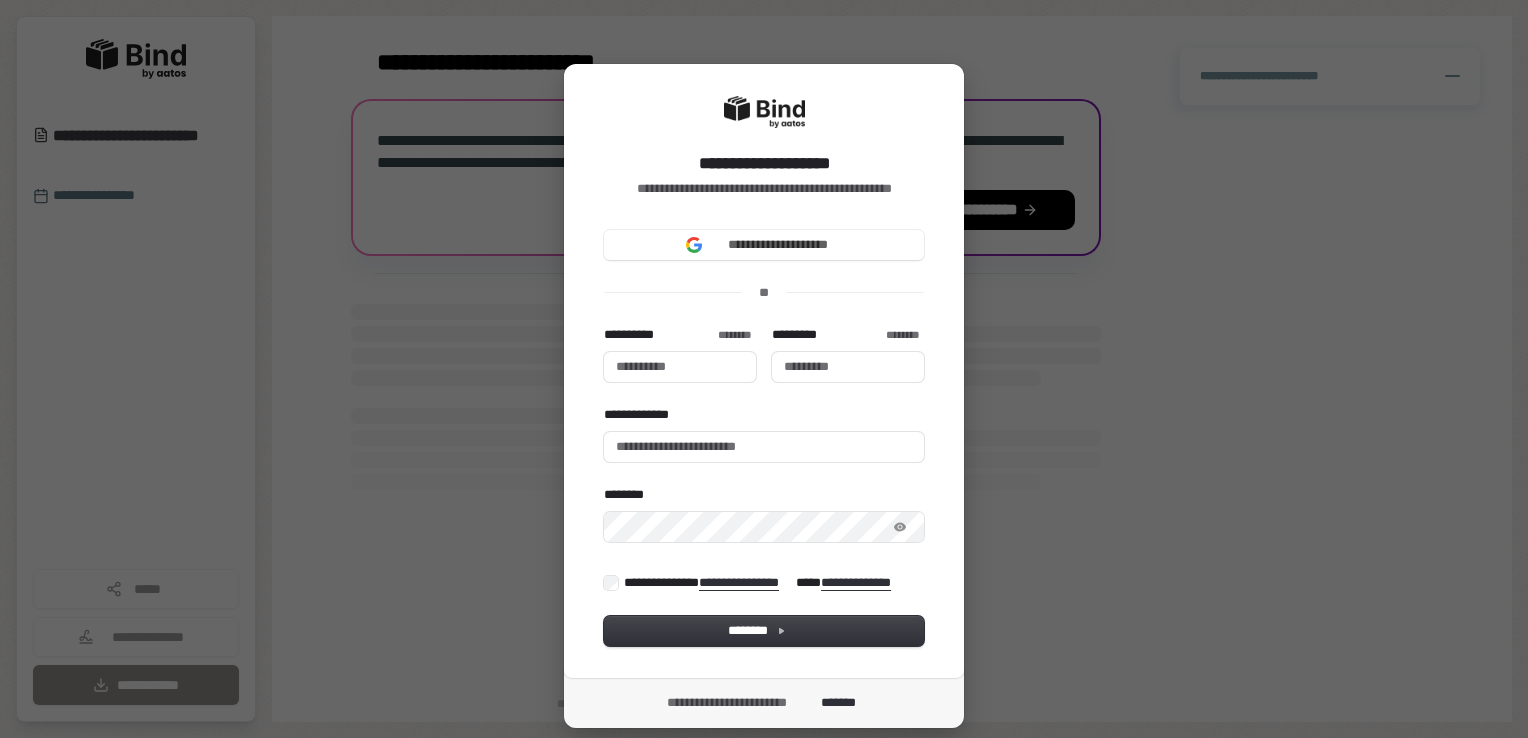 click on "**********" at bounding box center [764, 369] 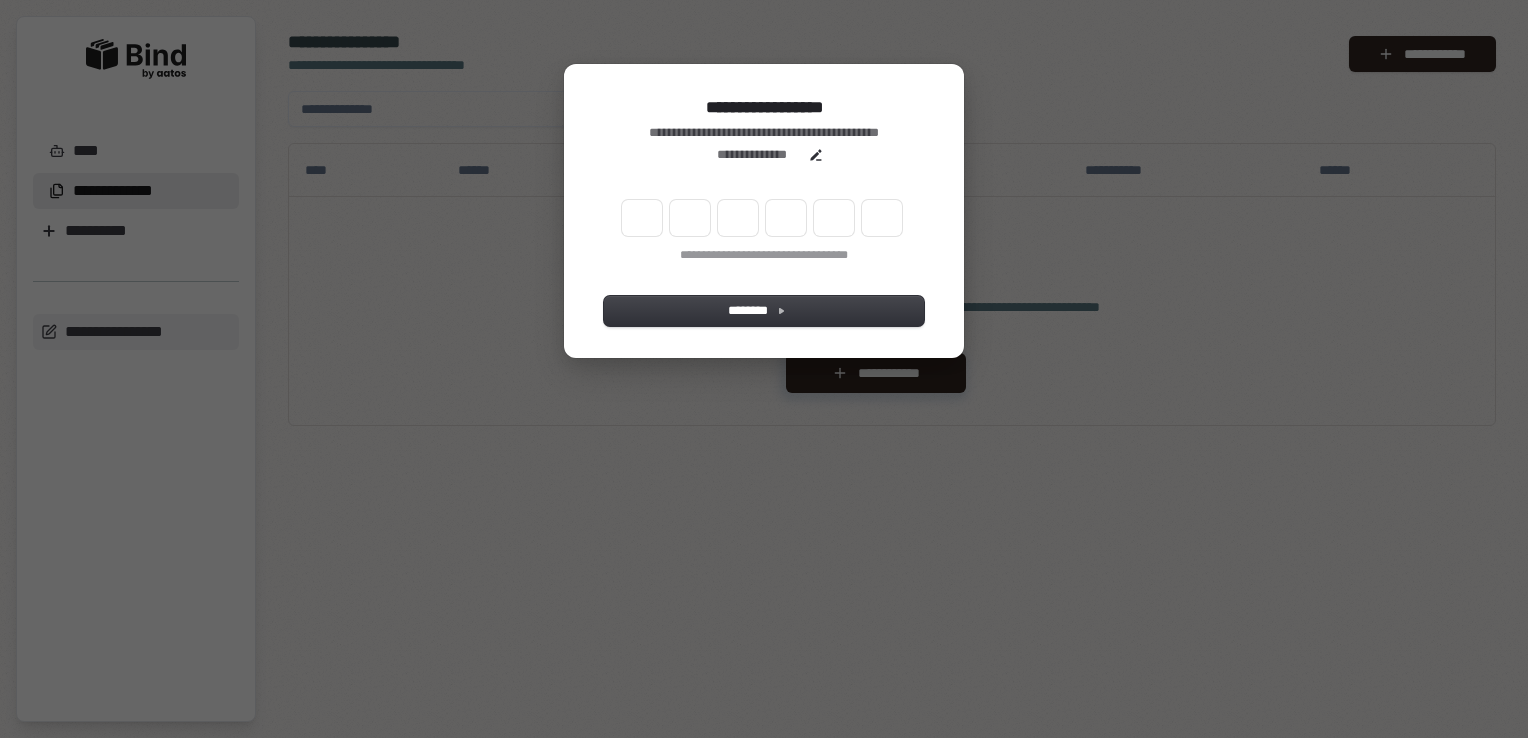 scroll, scrollTop: 0, scrollLeft: 0, axis: both 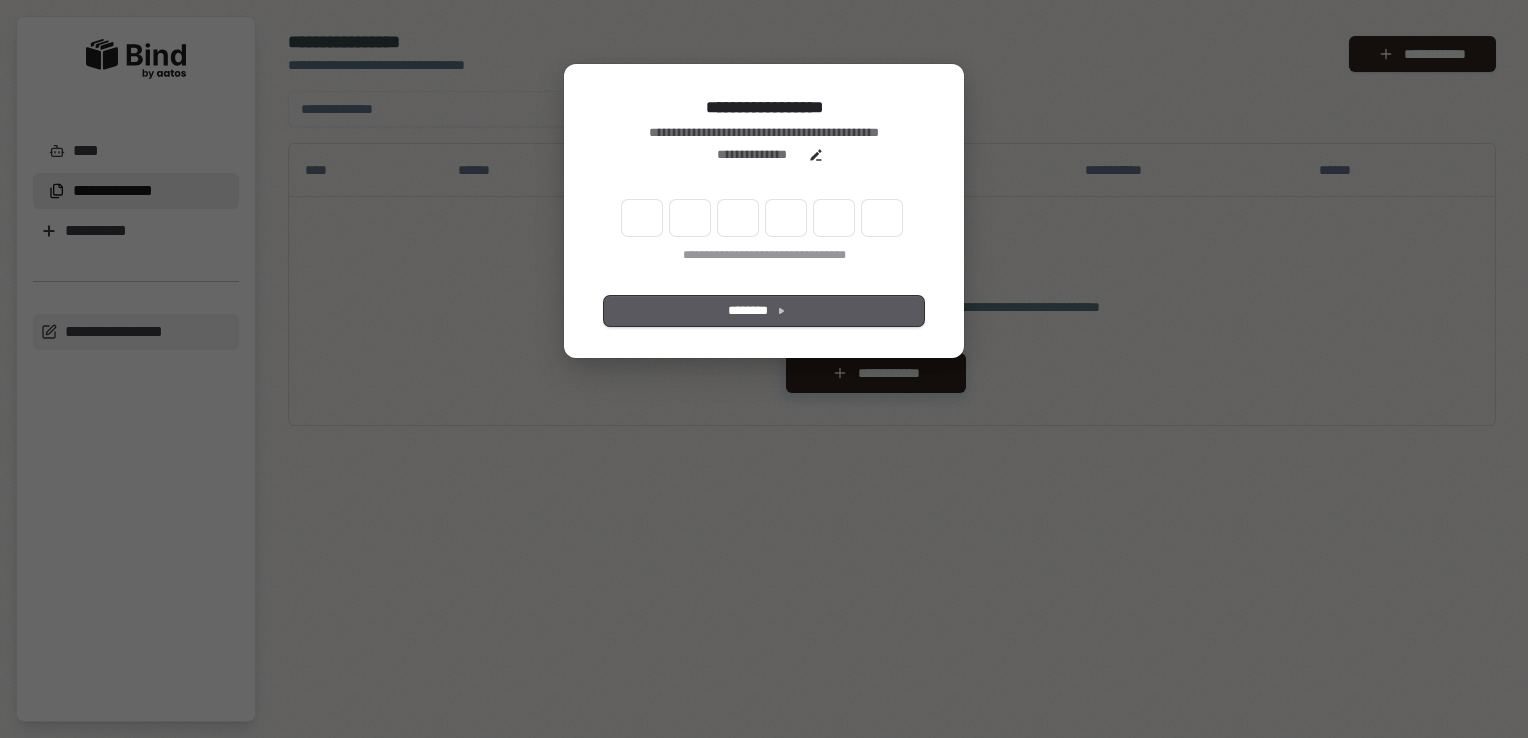 type on "******" 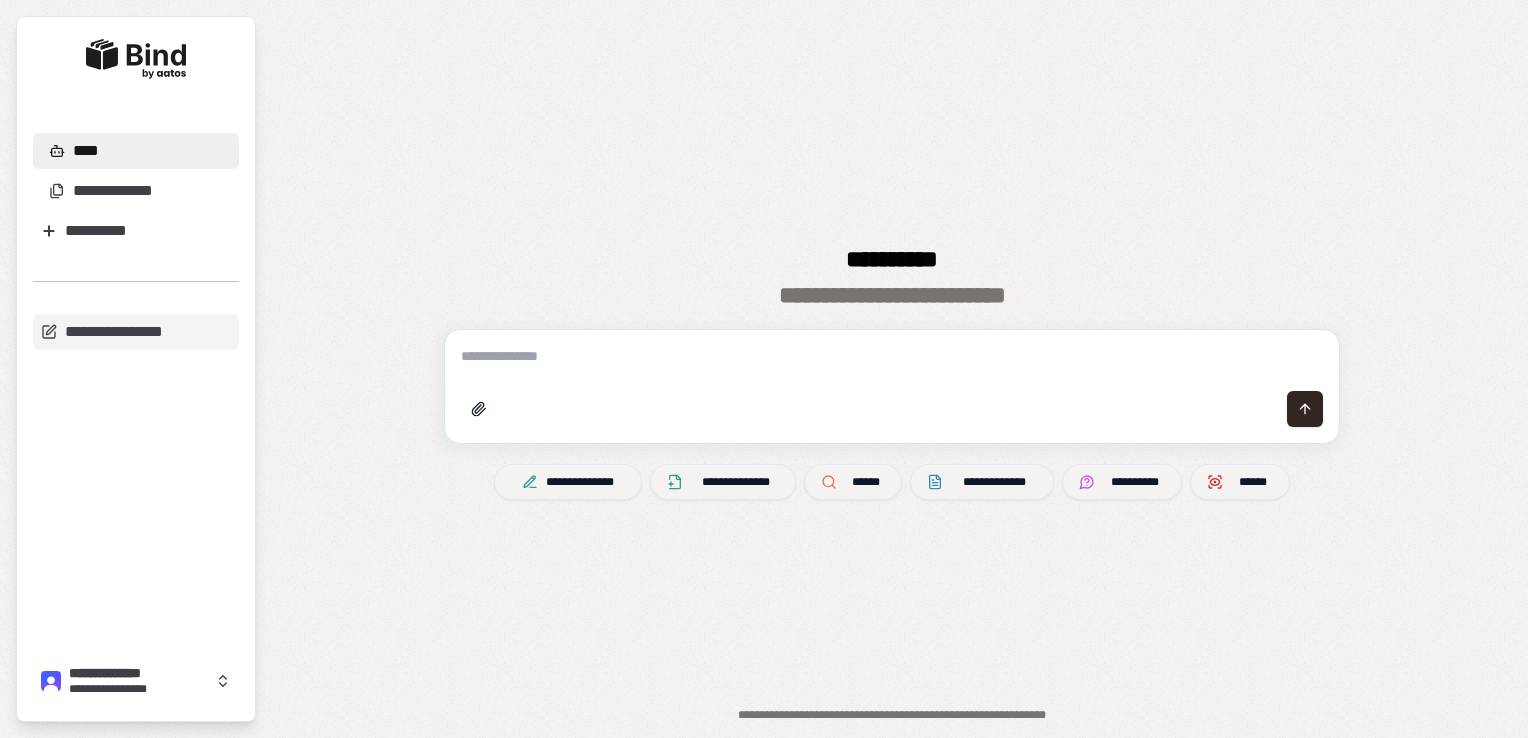 scroll, scrollTop: 0, scrollLeft: 0, axis: both 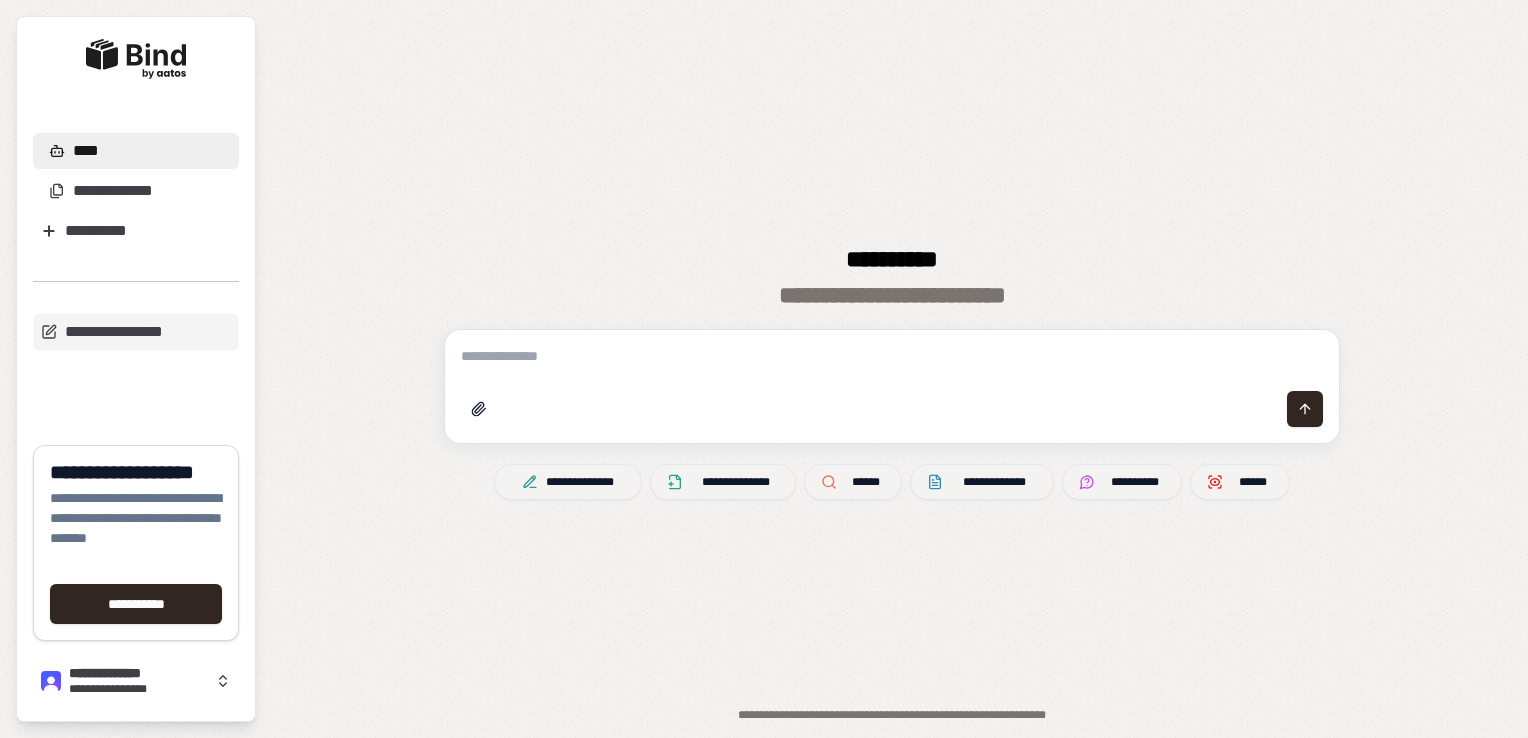 click at bounding box center [892, 409] 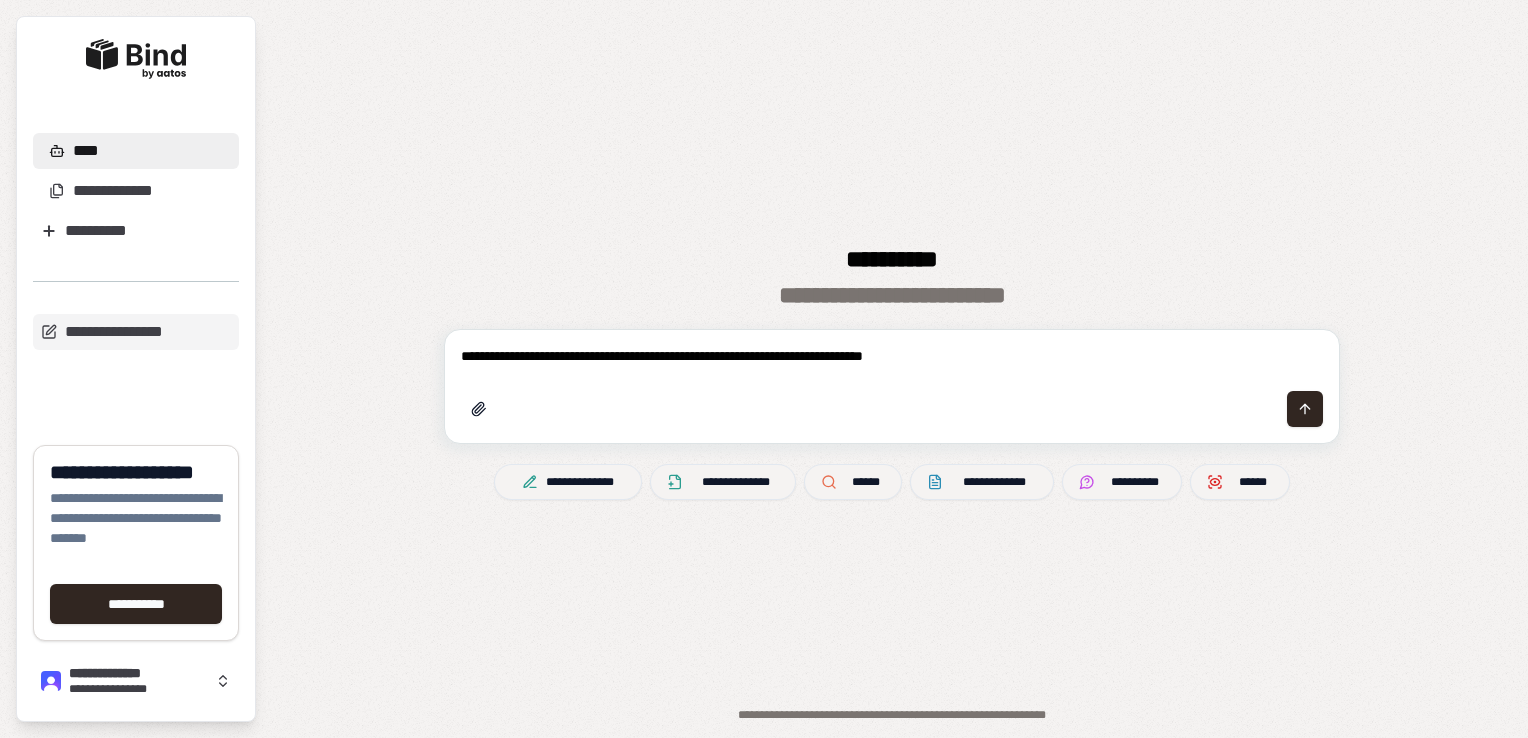 type on "**********" 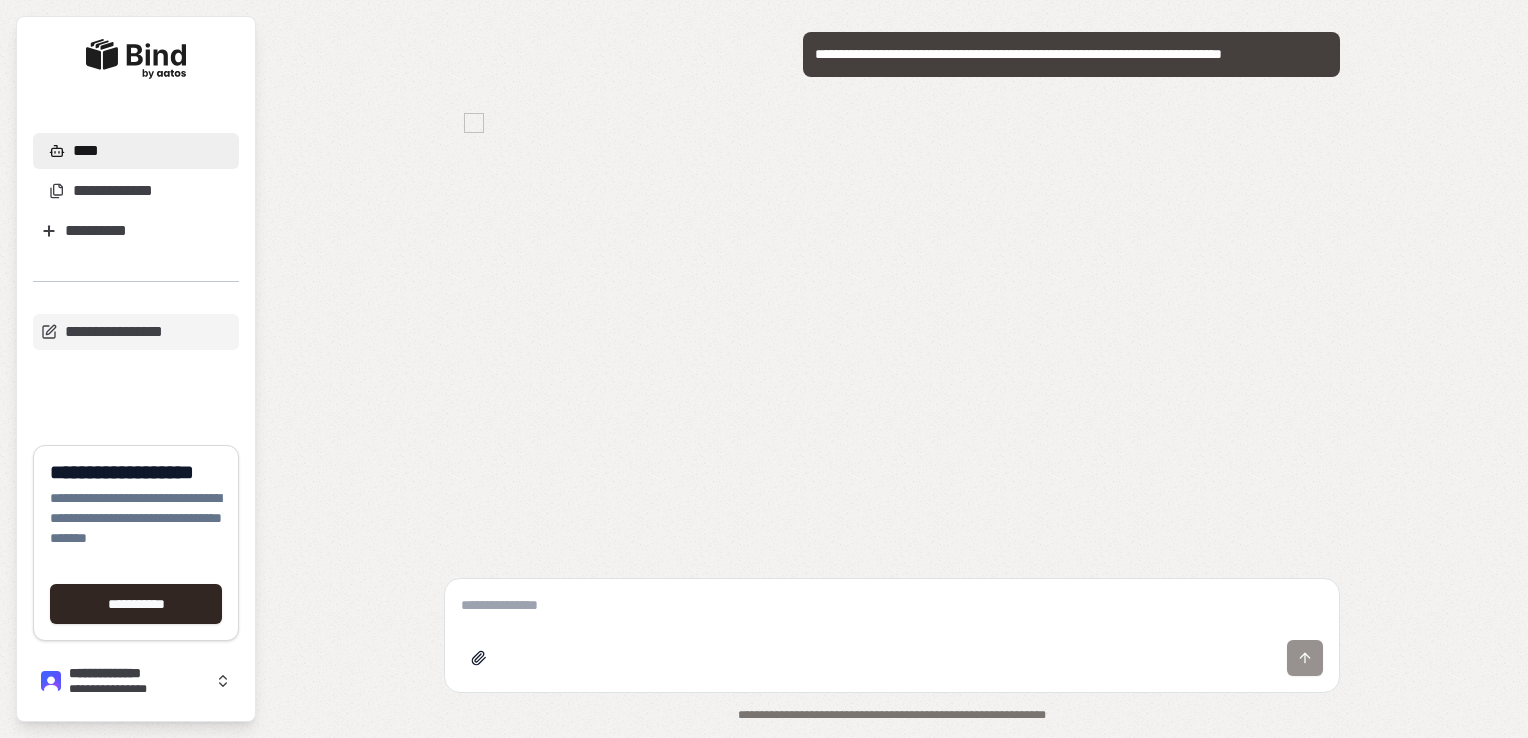 click on "**********" at bounding box center [892, 297] 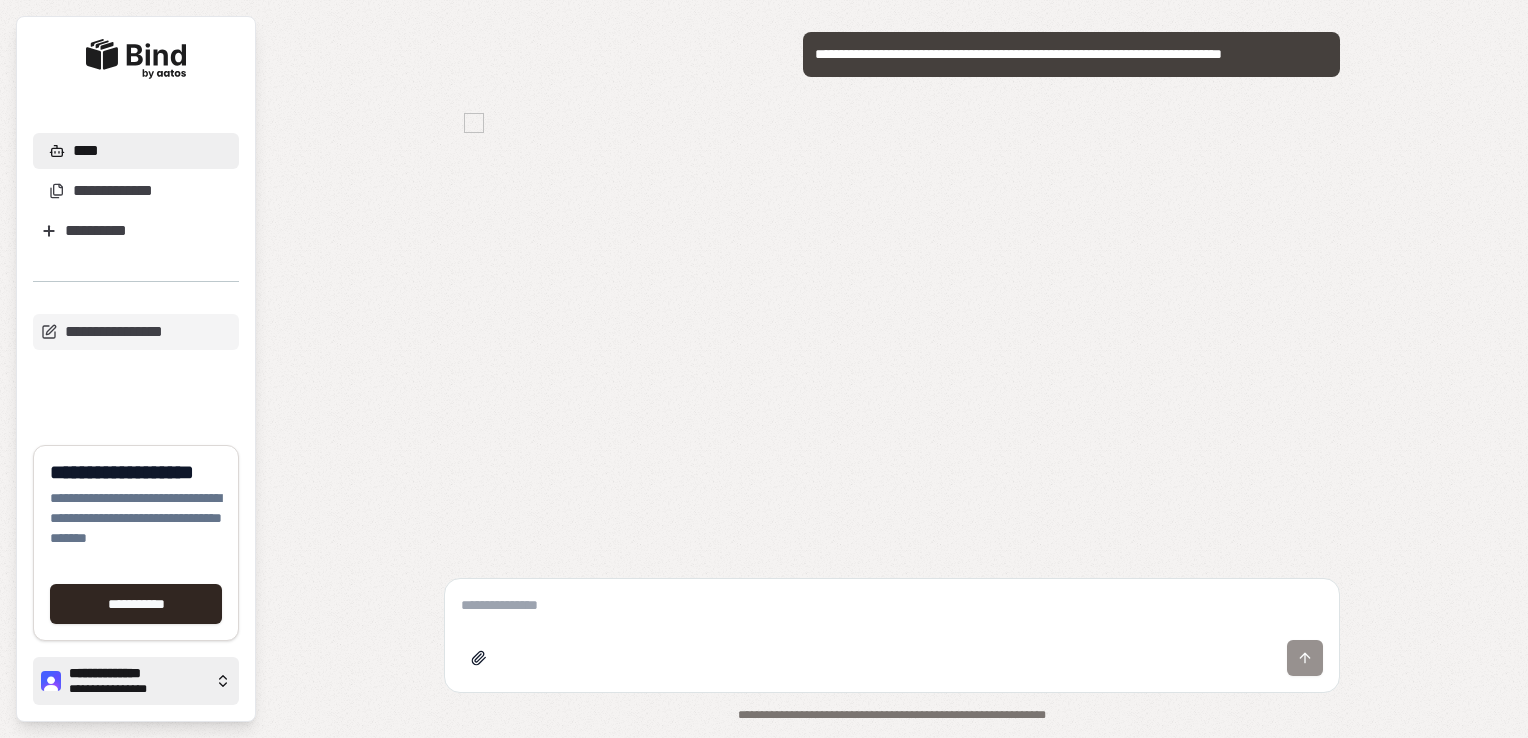 click on "**********" at bounding box center [138, 674] 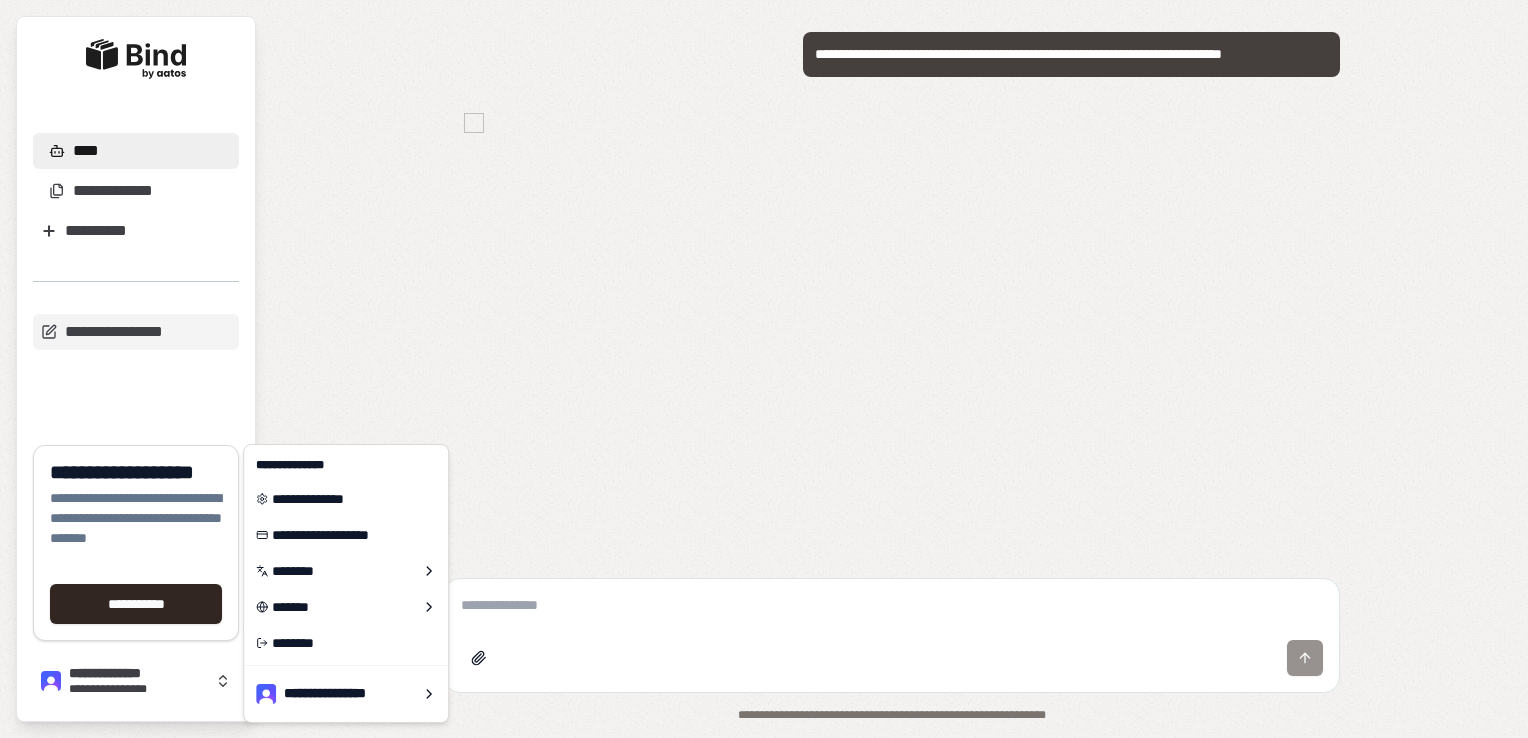 click on "**********" at bounding box center [764, 369] 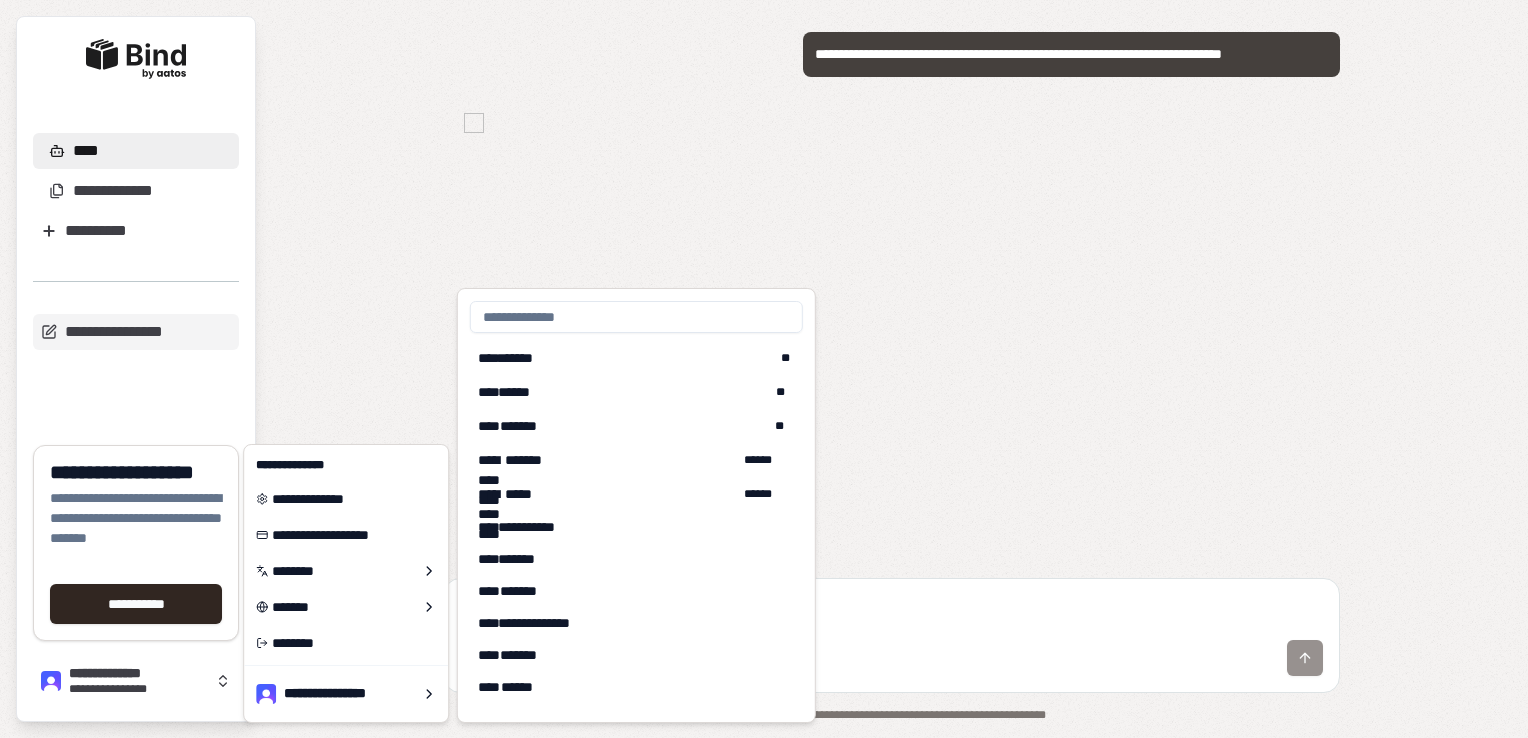 click on "**********" at bounding box center (764, 369) 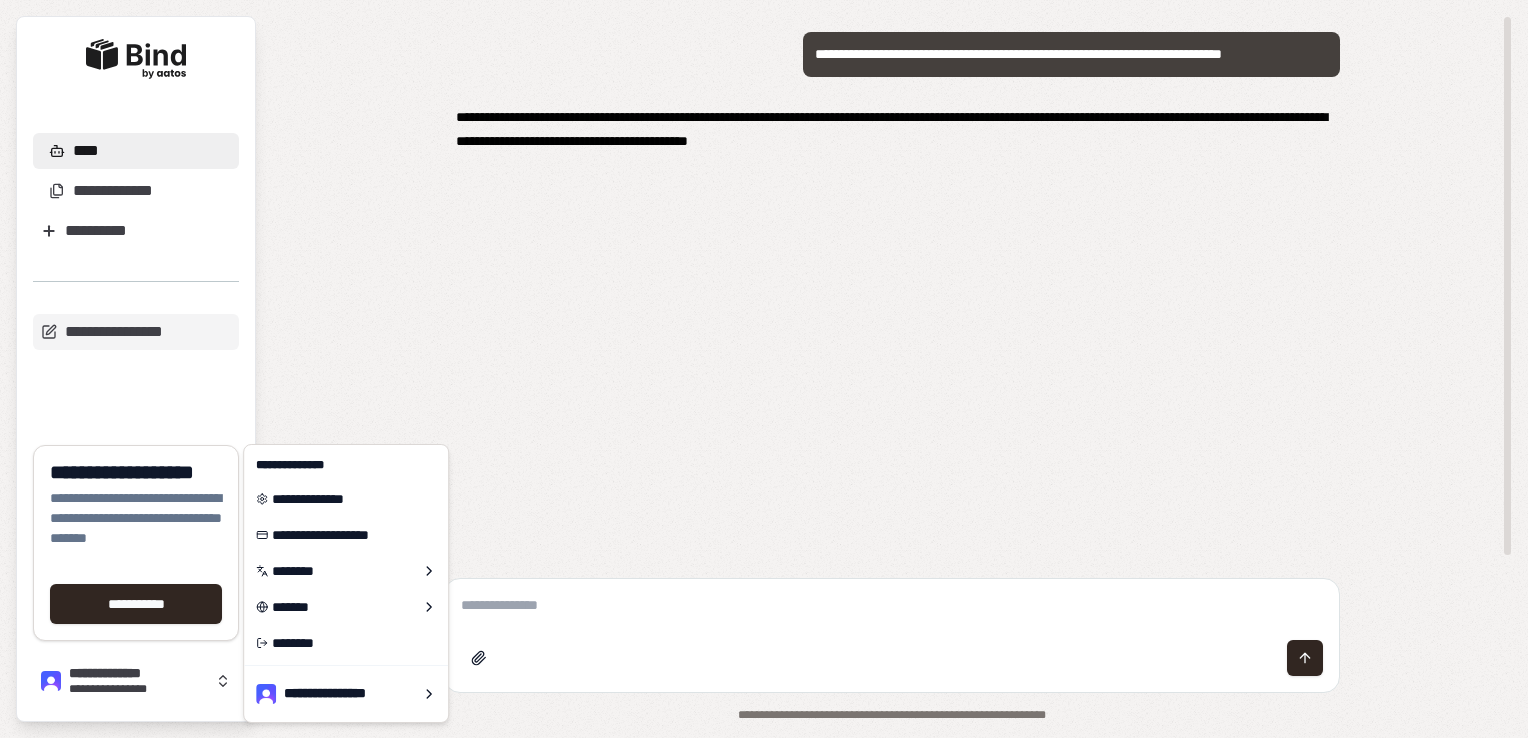 click on "**********" at bounding box center (892, 309) 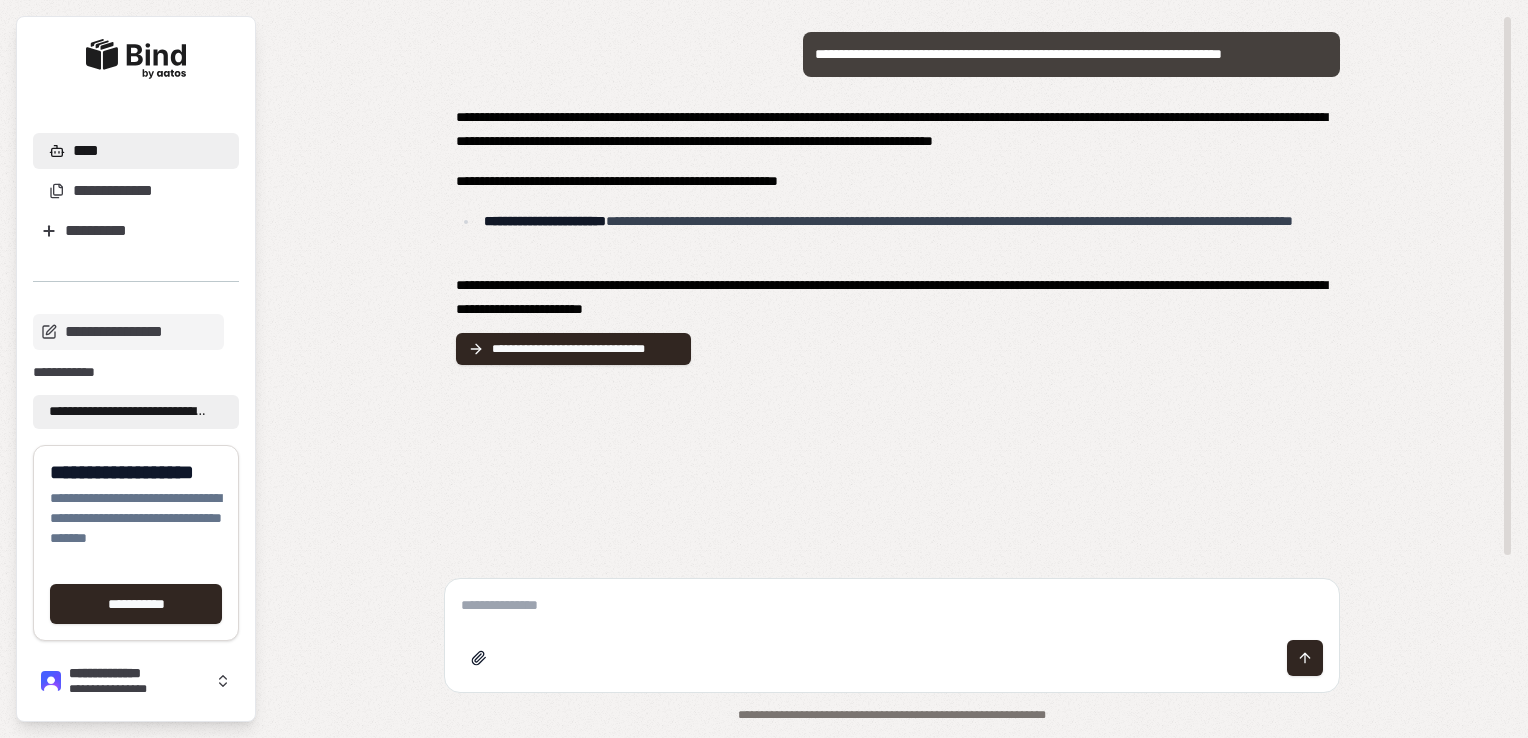 click on "**********" at bounding box center (892, 297) 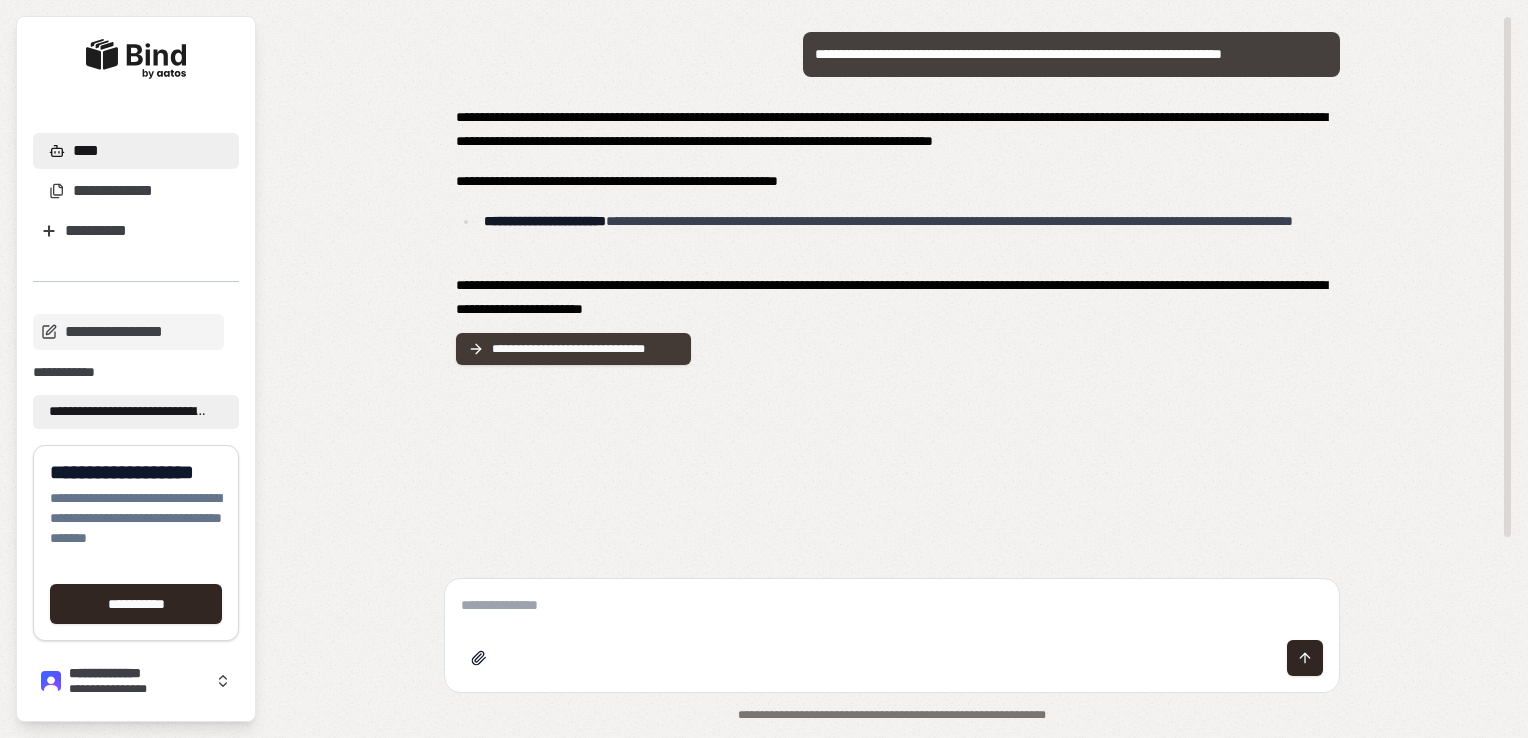 click on "**********" at bounding box center [585, 349] 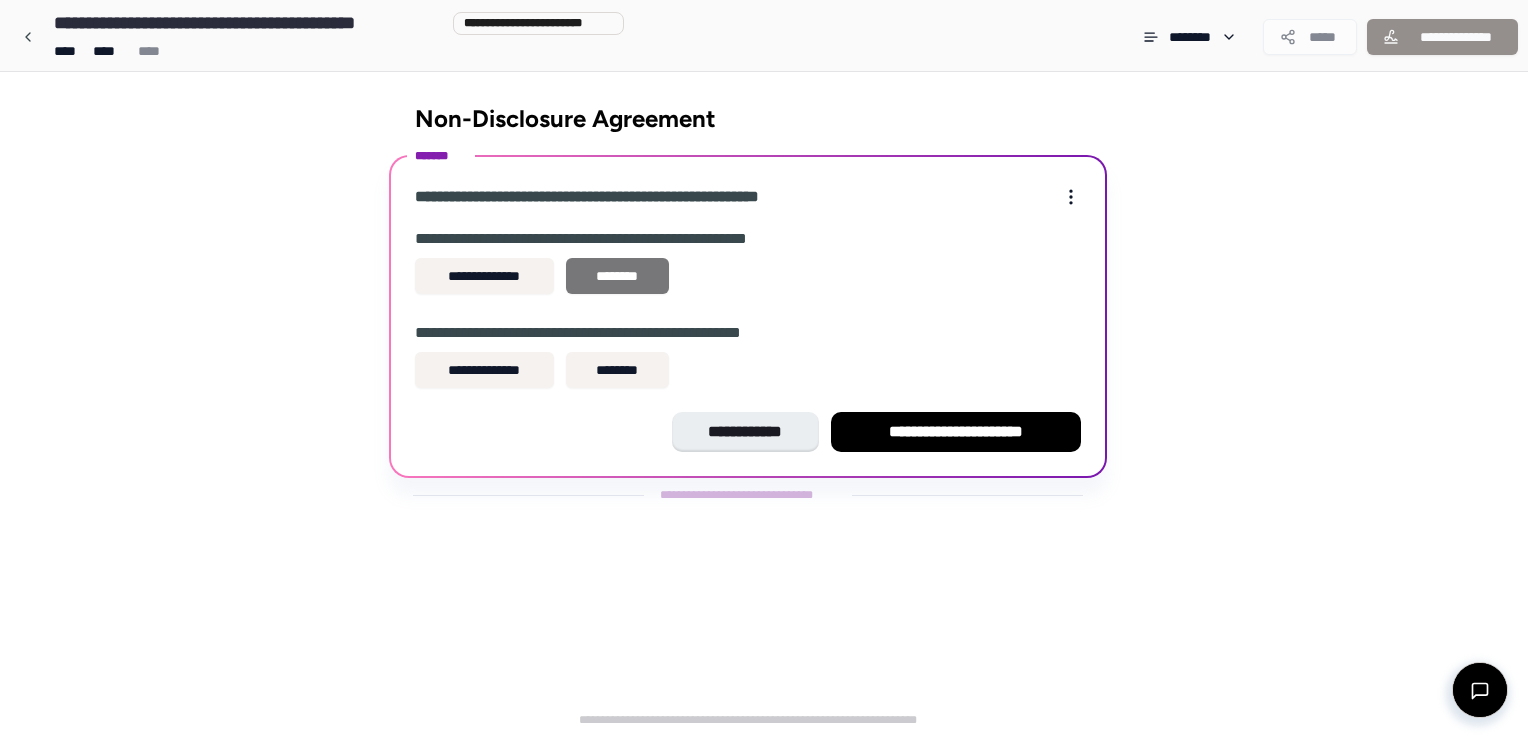 click on "********" at bounding box center (617, 276) 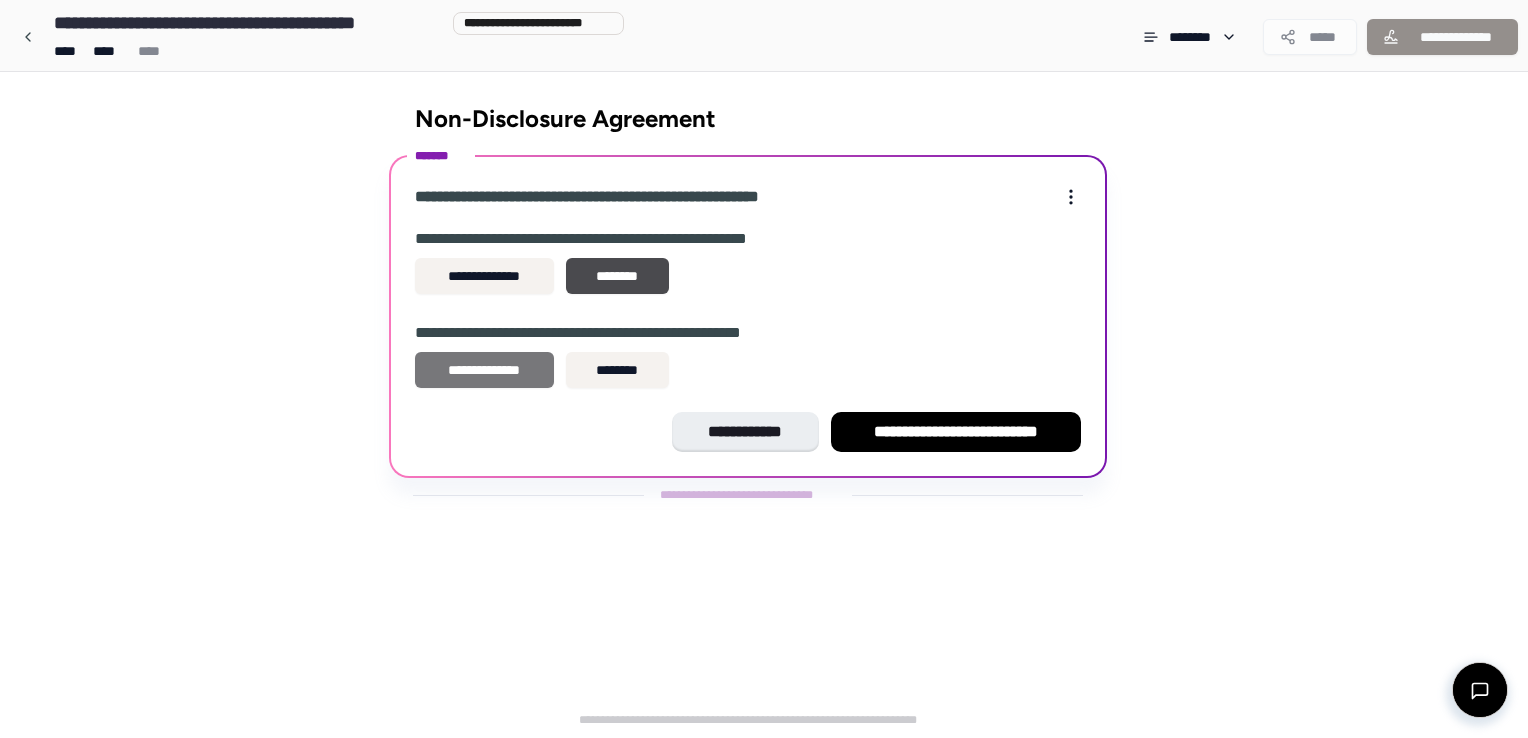 click on "**********" at bounding box center [484, 370] 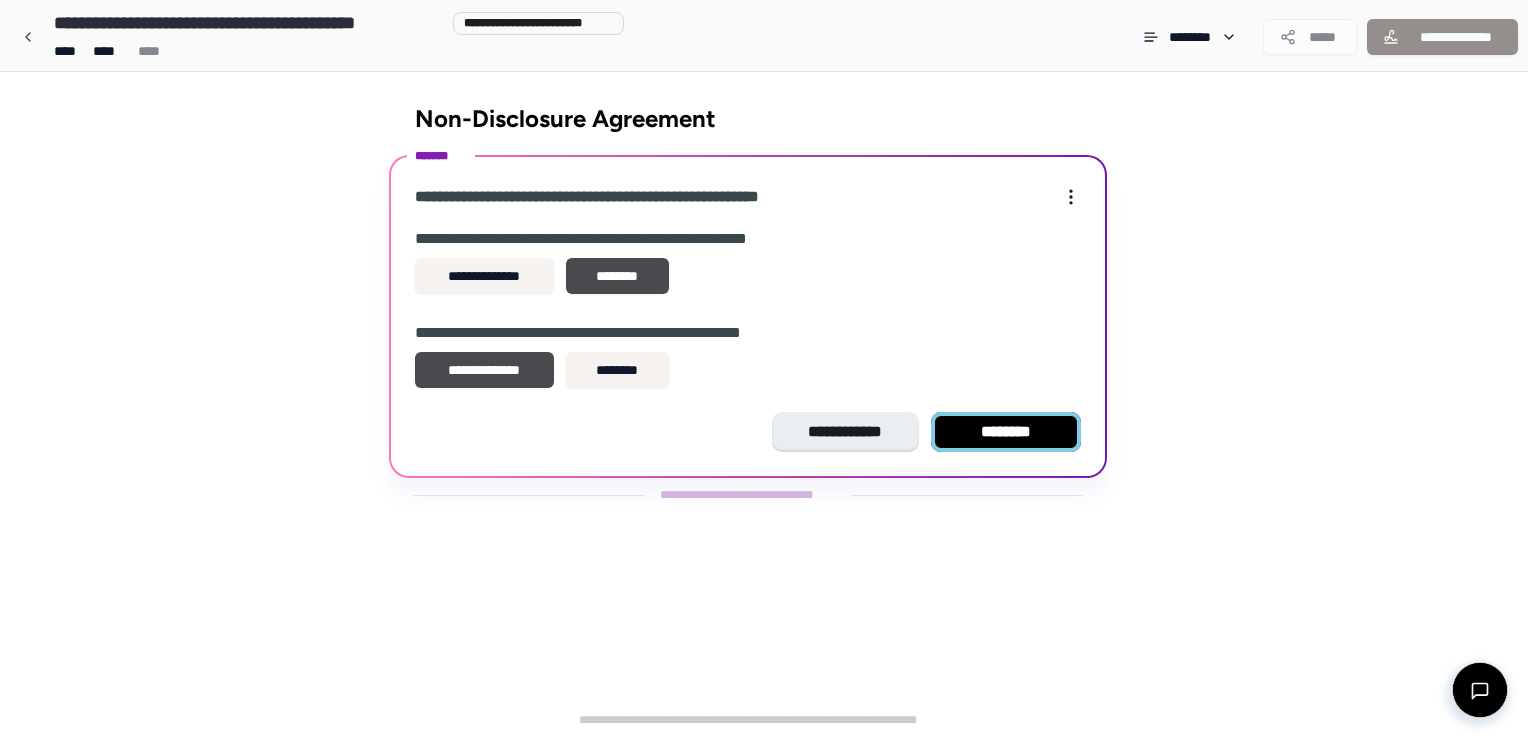 click on "********" at bounding box center (1006, 432) 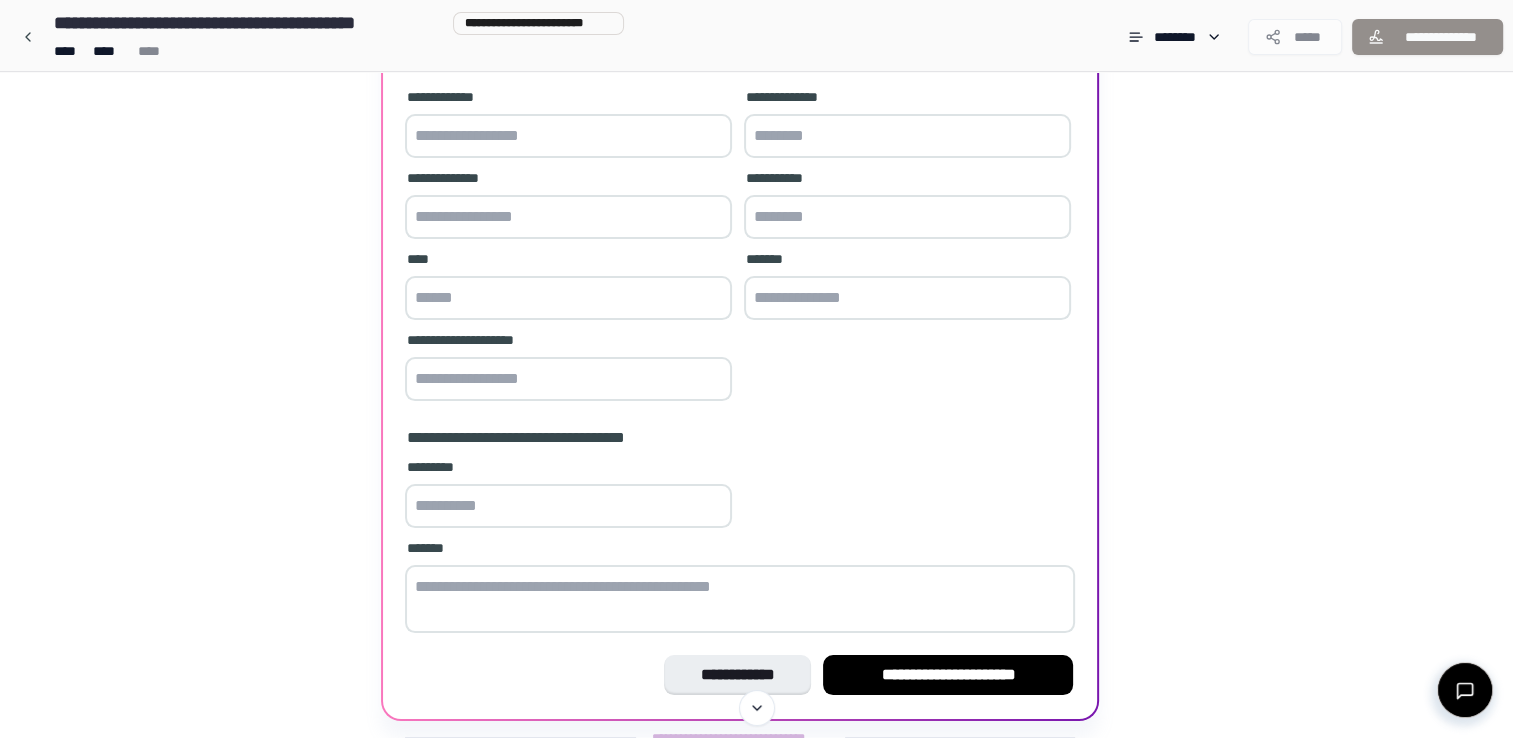scroll, scrollTop: 272, scrollLeft: 0, axis: vertical 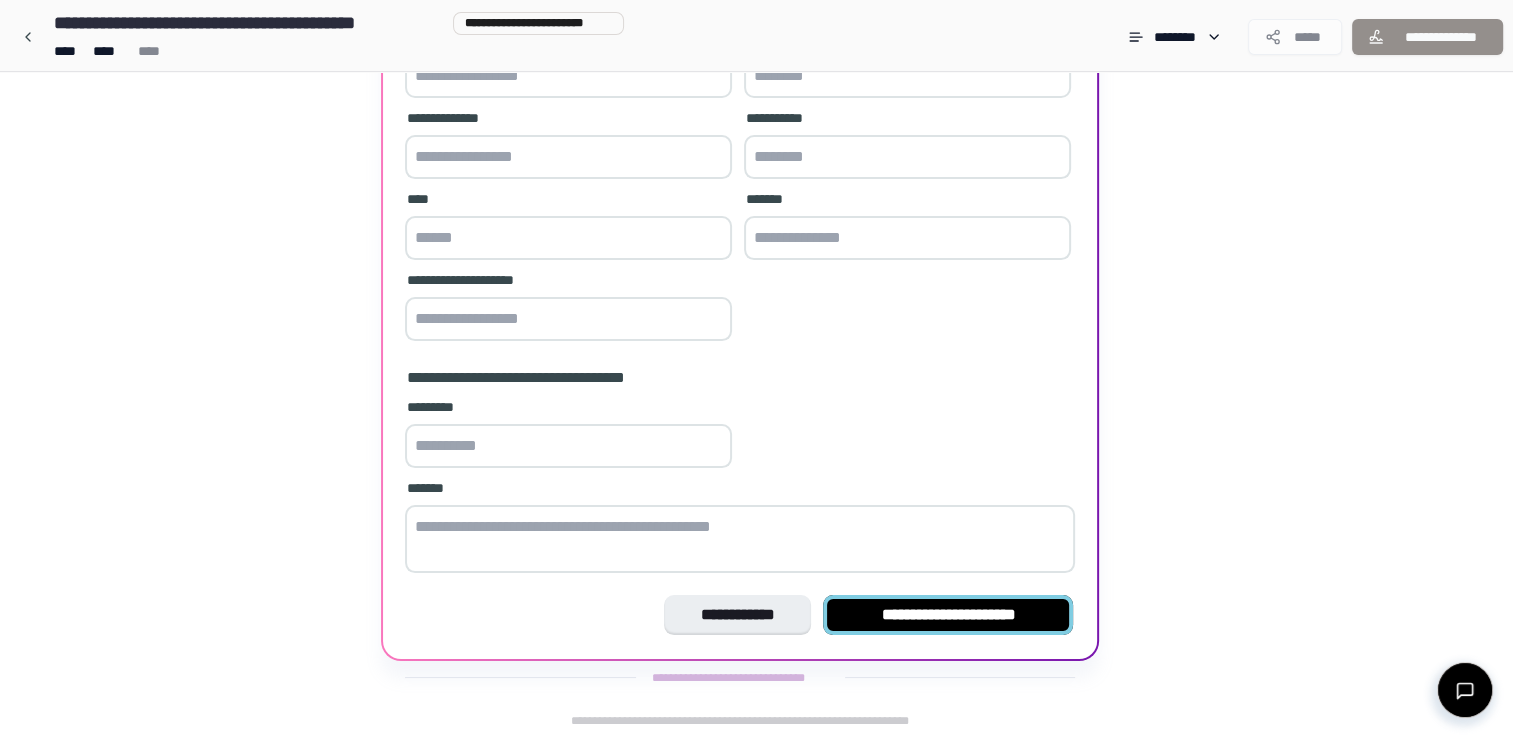 click on "**********" at bounding box center [948, 615] 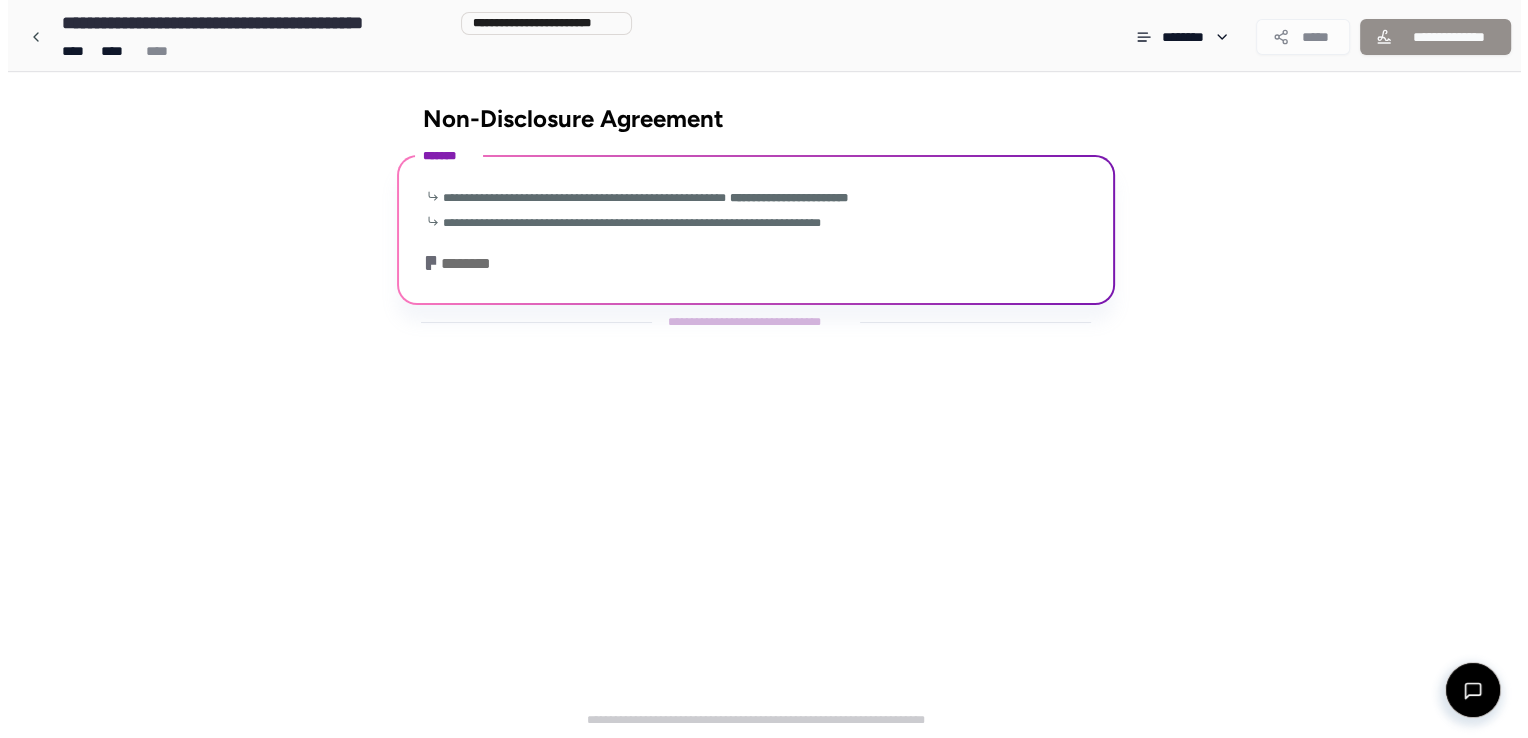 scroll, scrollTop: 0, scrollLeft: 0, axis: both 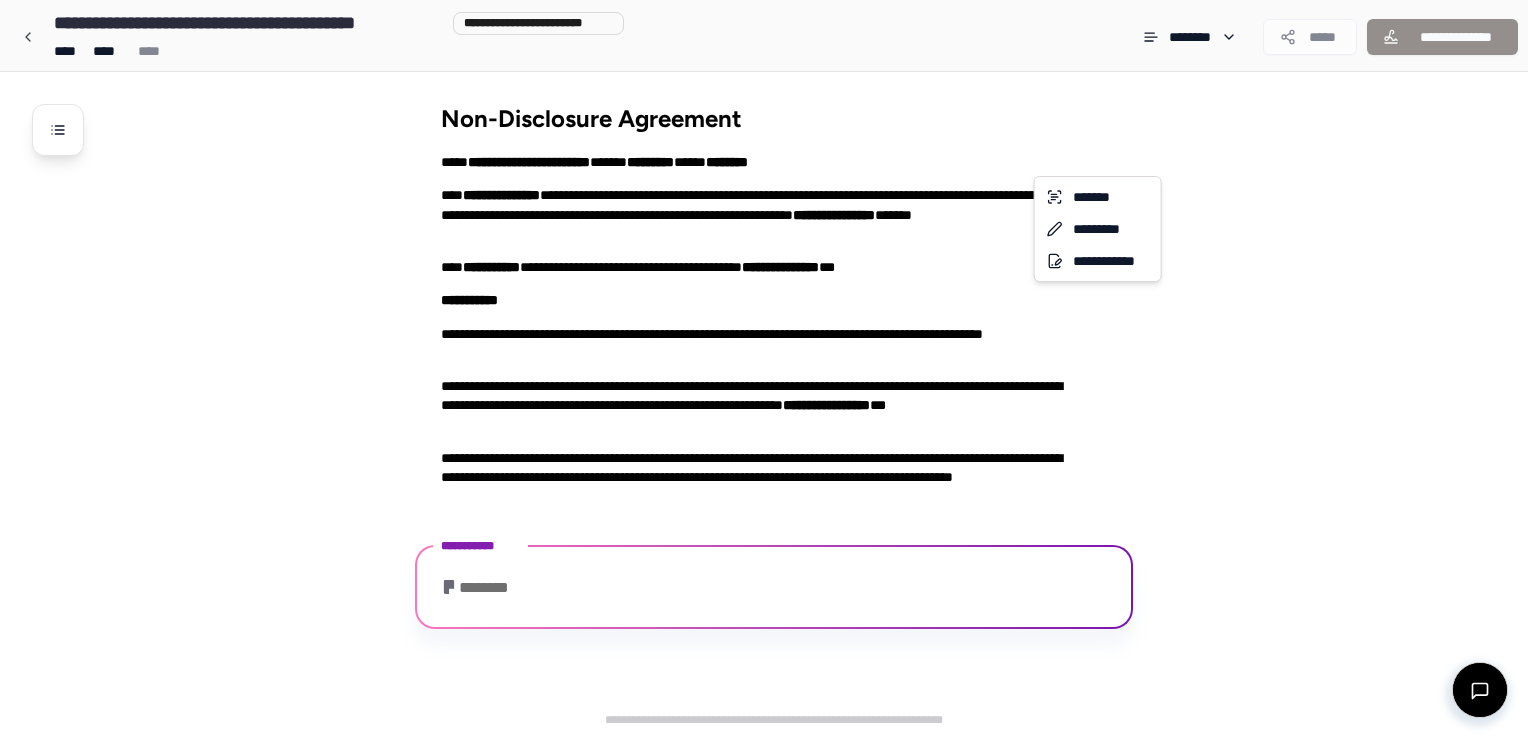 click on "**********" at bounding box center [764, 369] 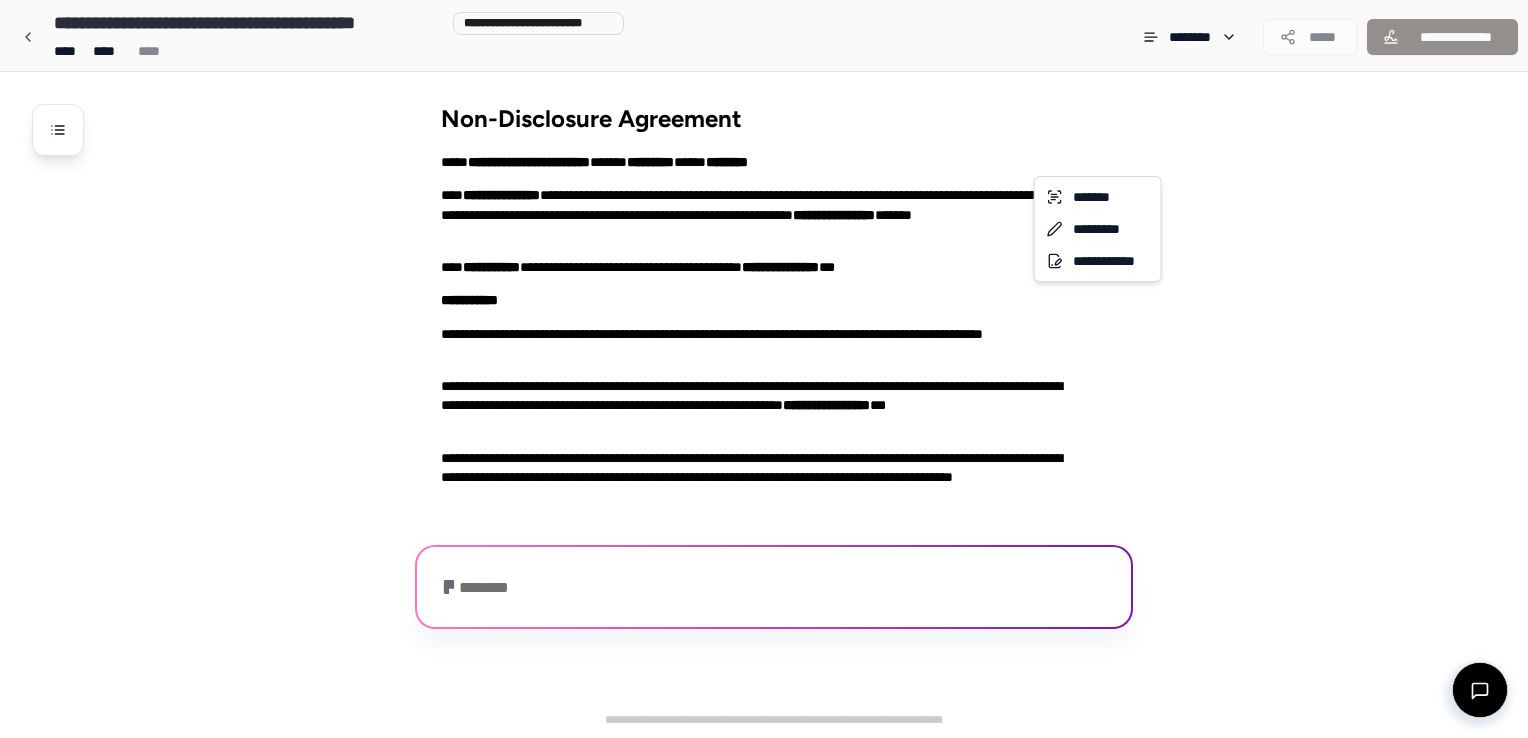 click on "**********" at bounding box center [764, 369] 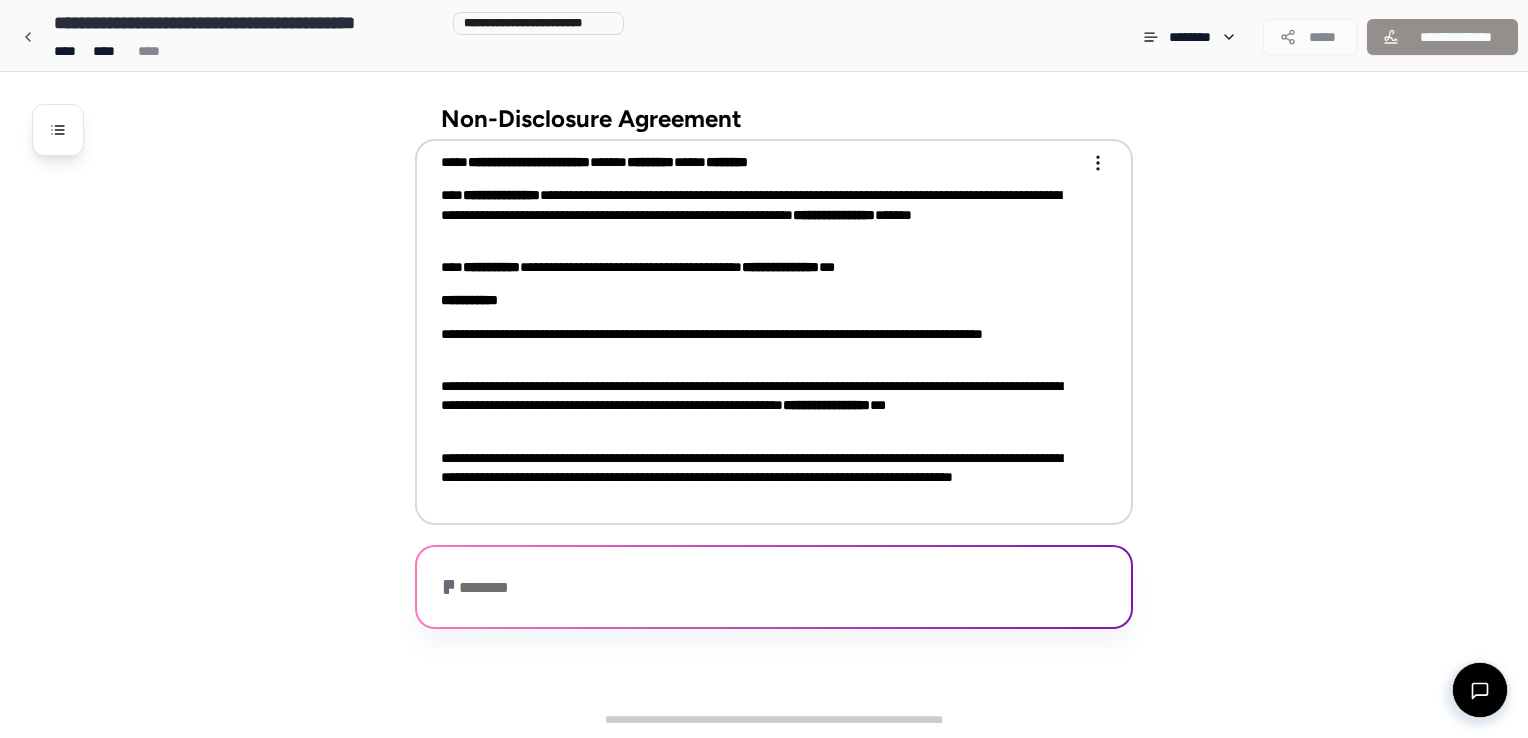 drag, startPoint x: 612, startPoint y: 502, endPoint x: 854, endPoint y: 502, distance: 242 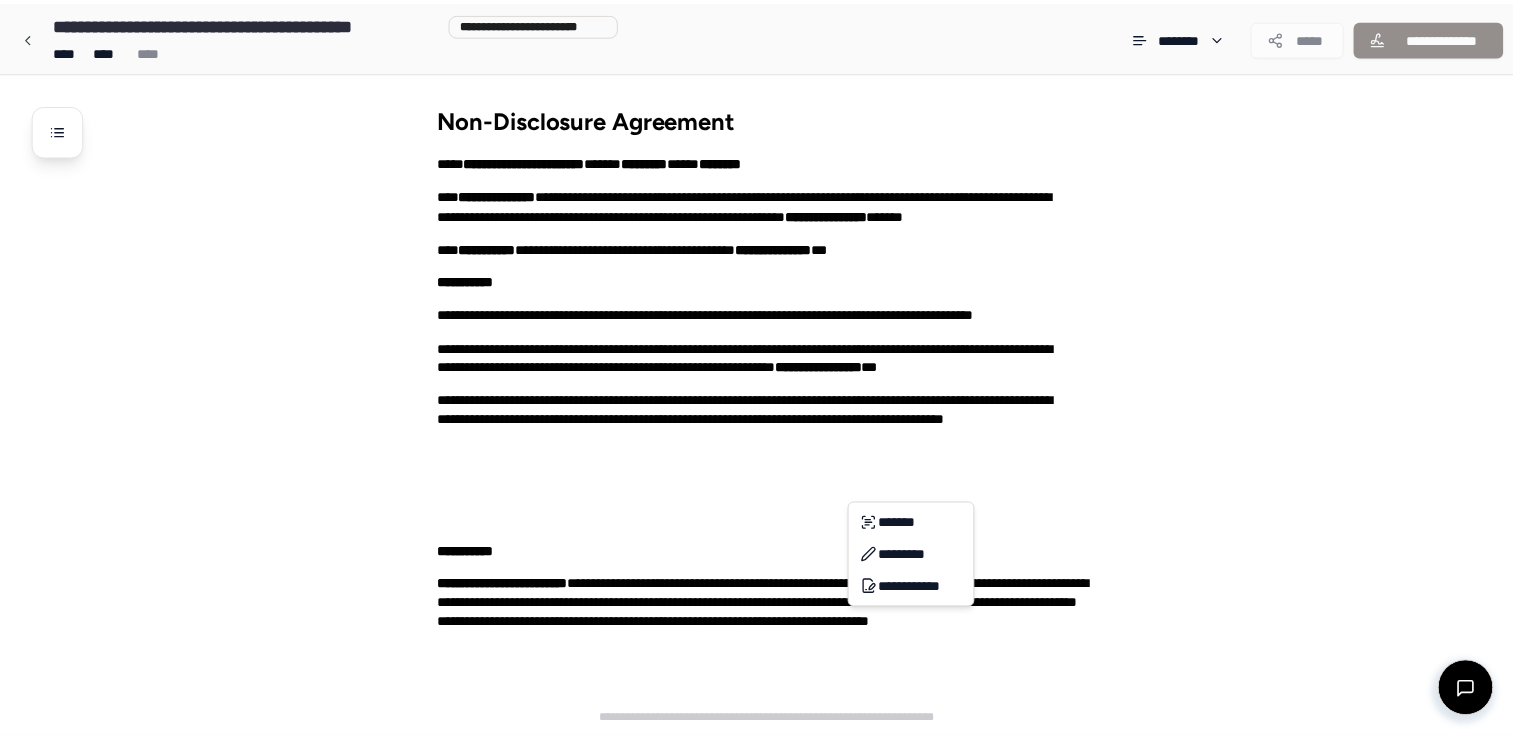 scroll, scrollTop: 84, scrollLeft: 0, axis: vertical 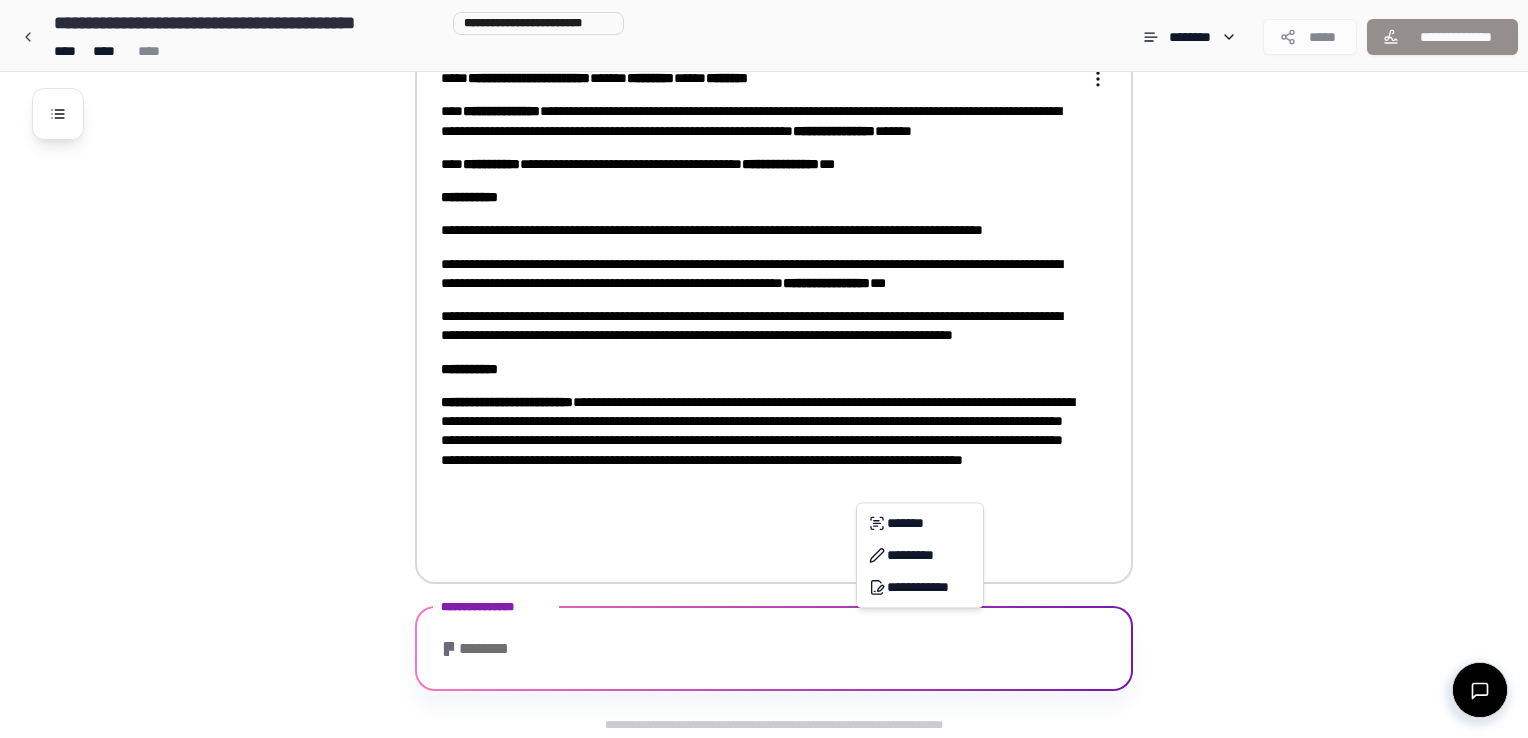 click on "**********" at bounding box center [764, 327] 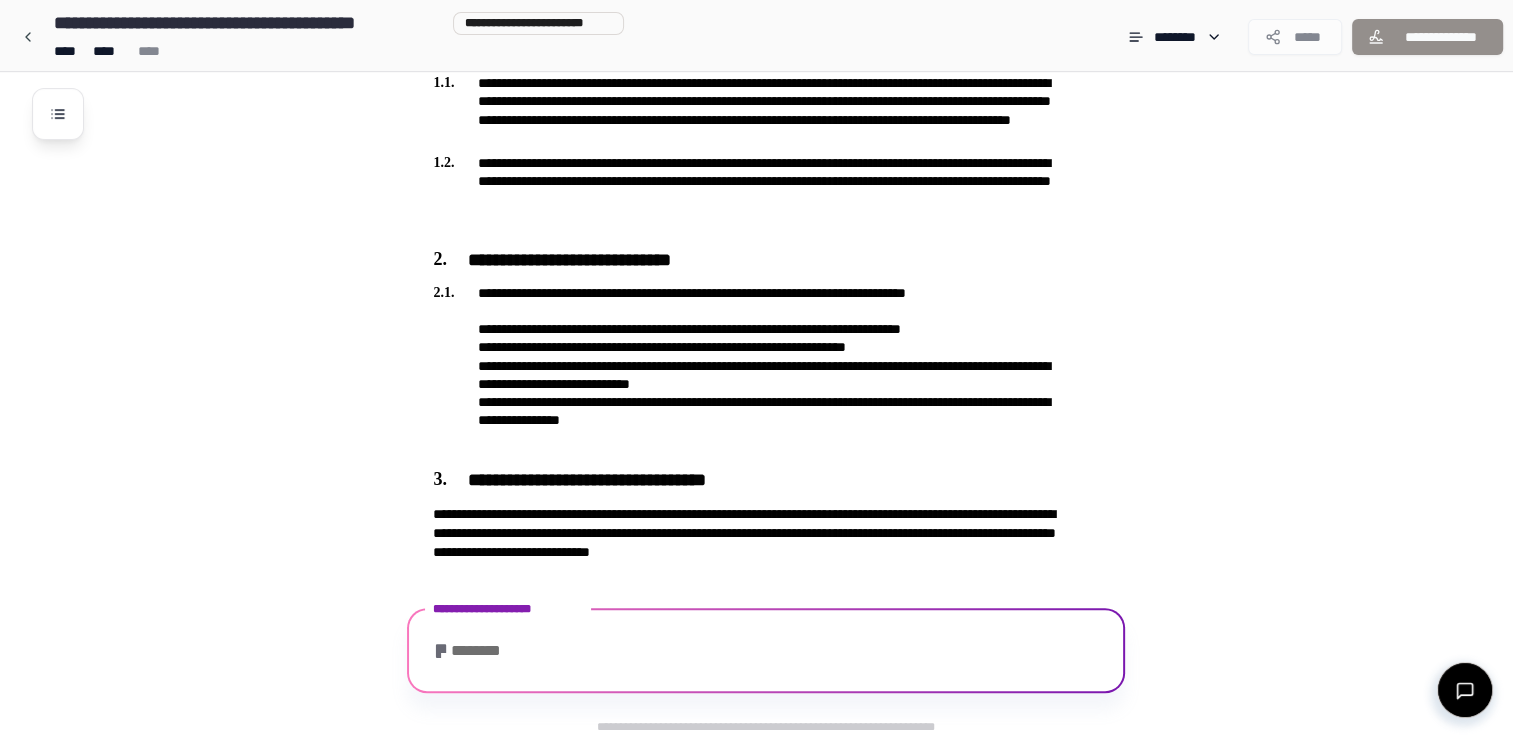 scroll, scrollTop: 780, scrollLeft: 0, axis: vertical 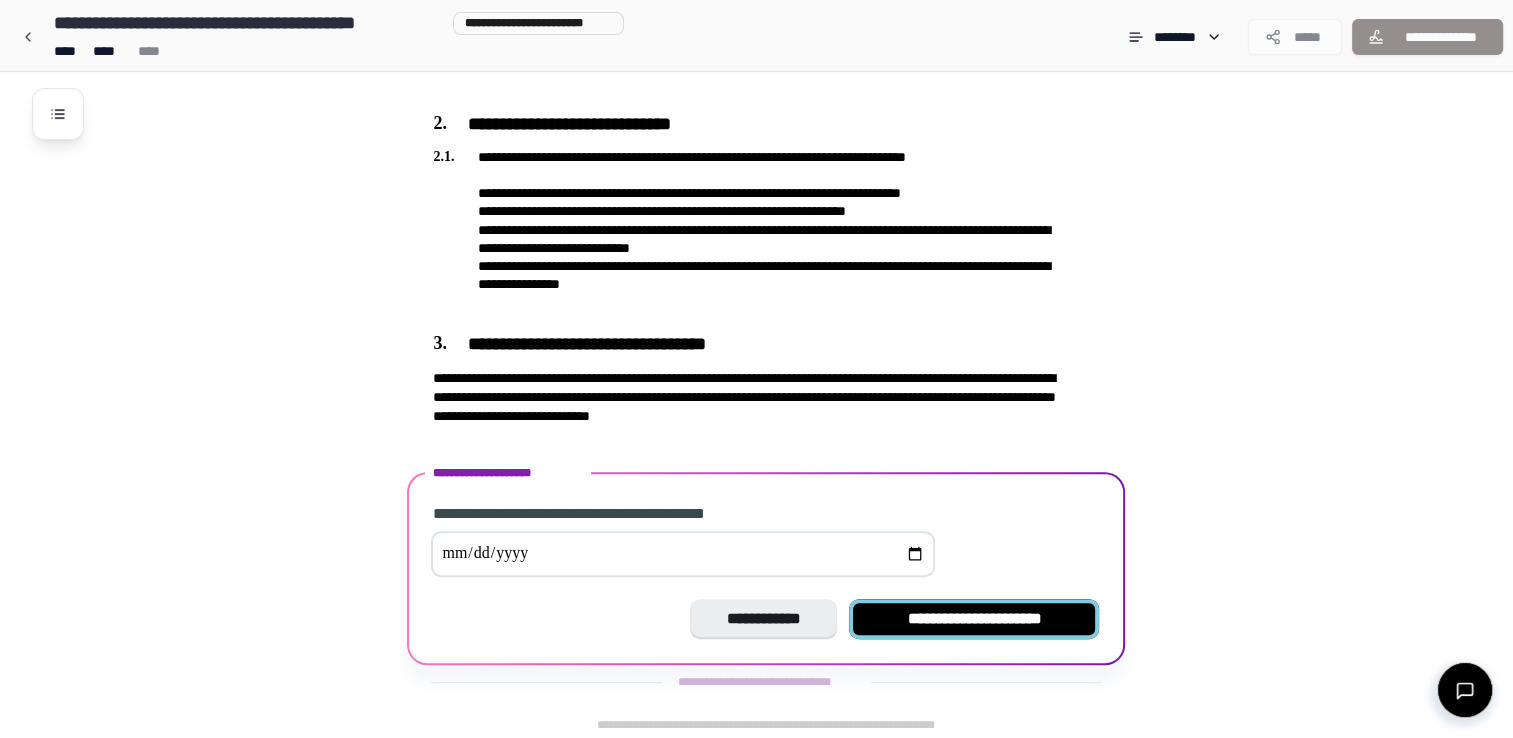 click on "**********" at bounding box center (974, 619) 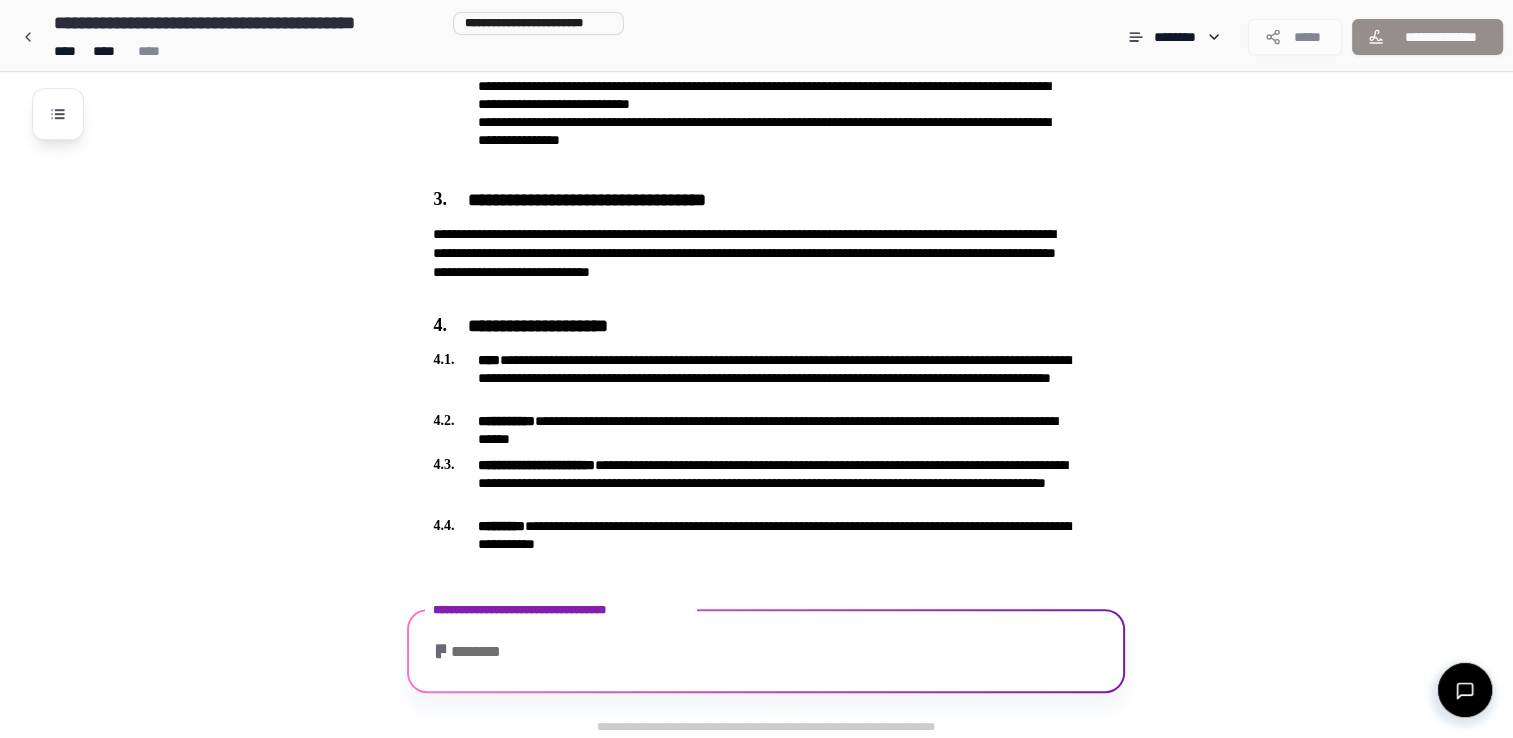 scroll, scrollTop: 1043, scrollLeft: 0, axis: vertical 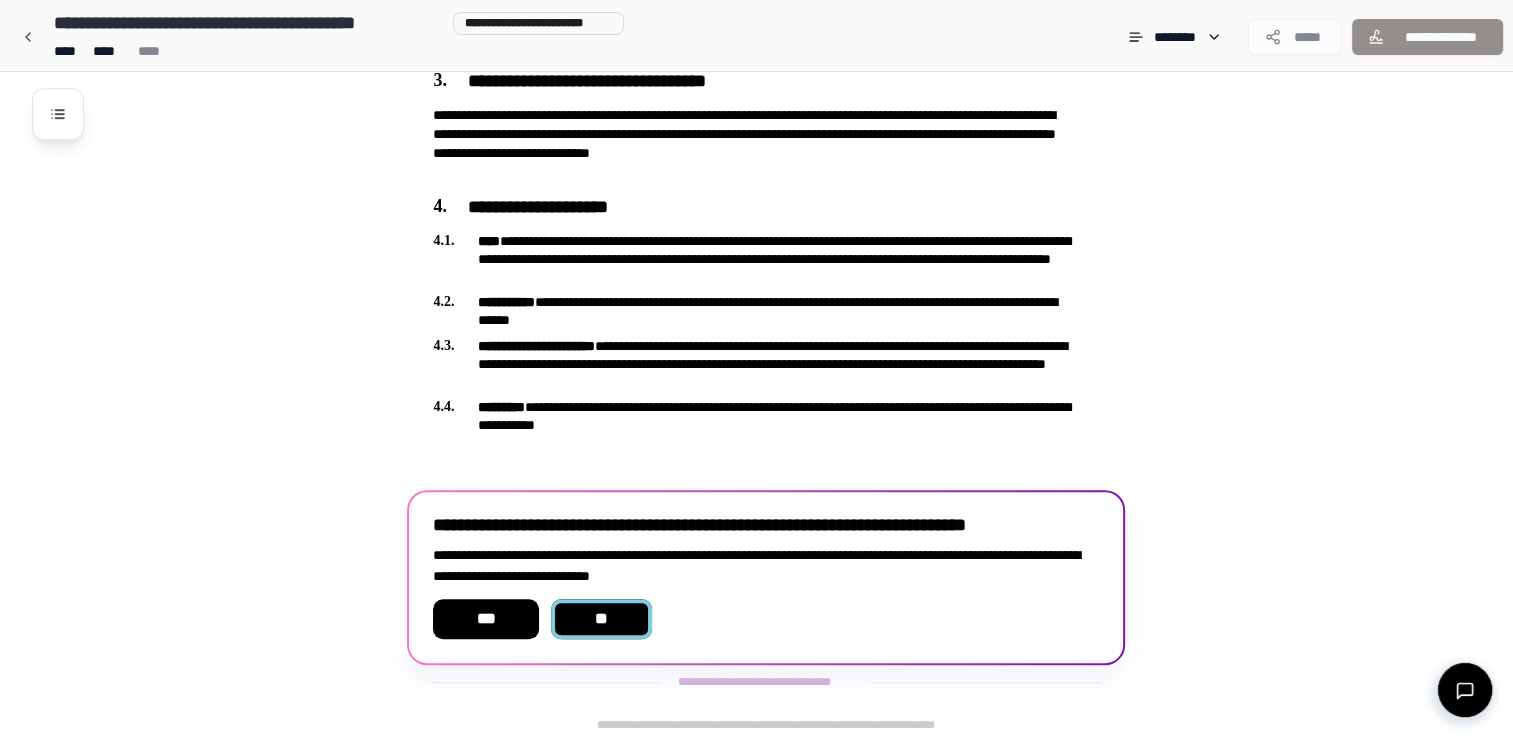 click on "**" at bounding box center (602, 619) 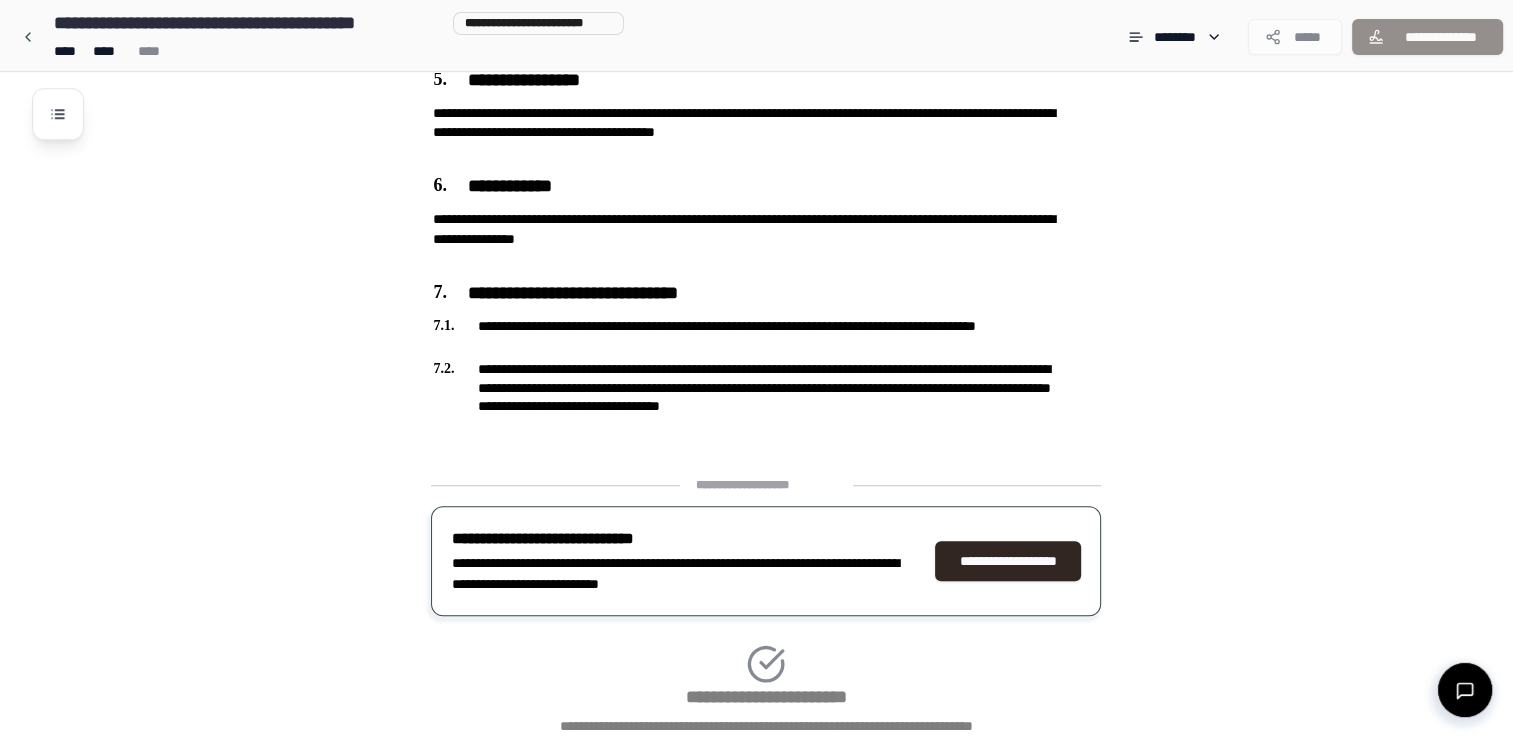 scroll, scrollTop: 1583, scrollLeft: 0, axis: vertical 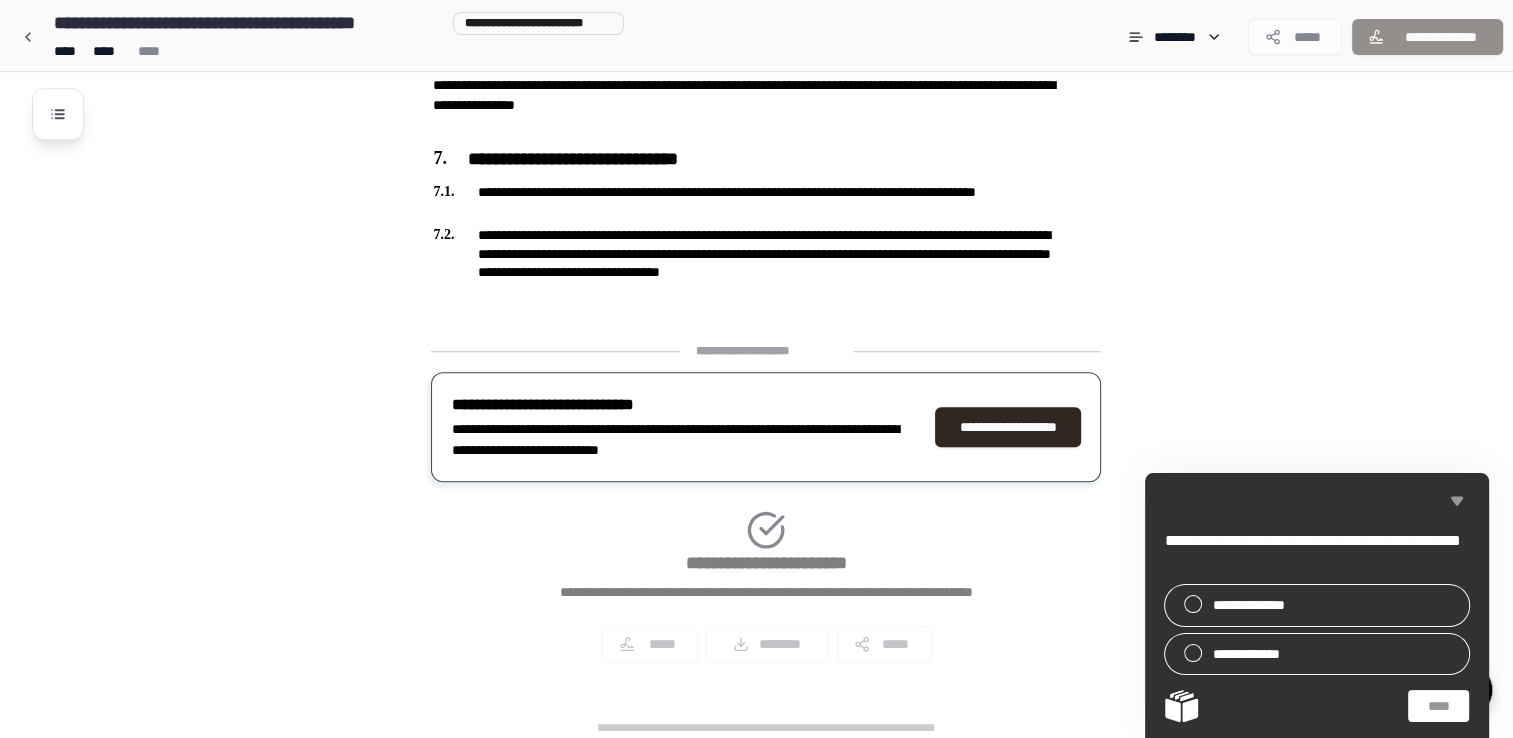 click 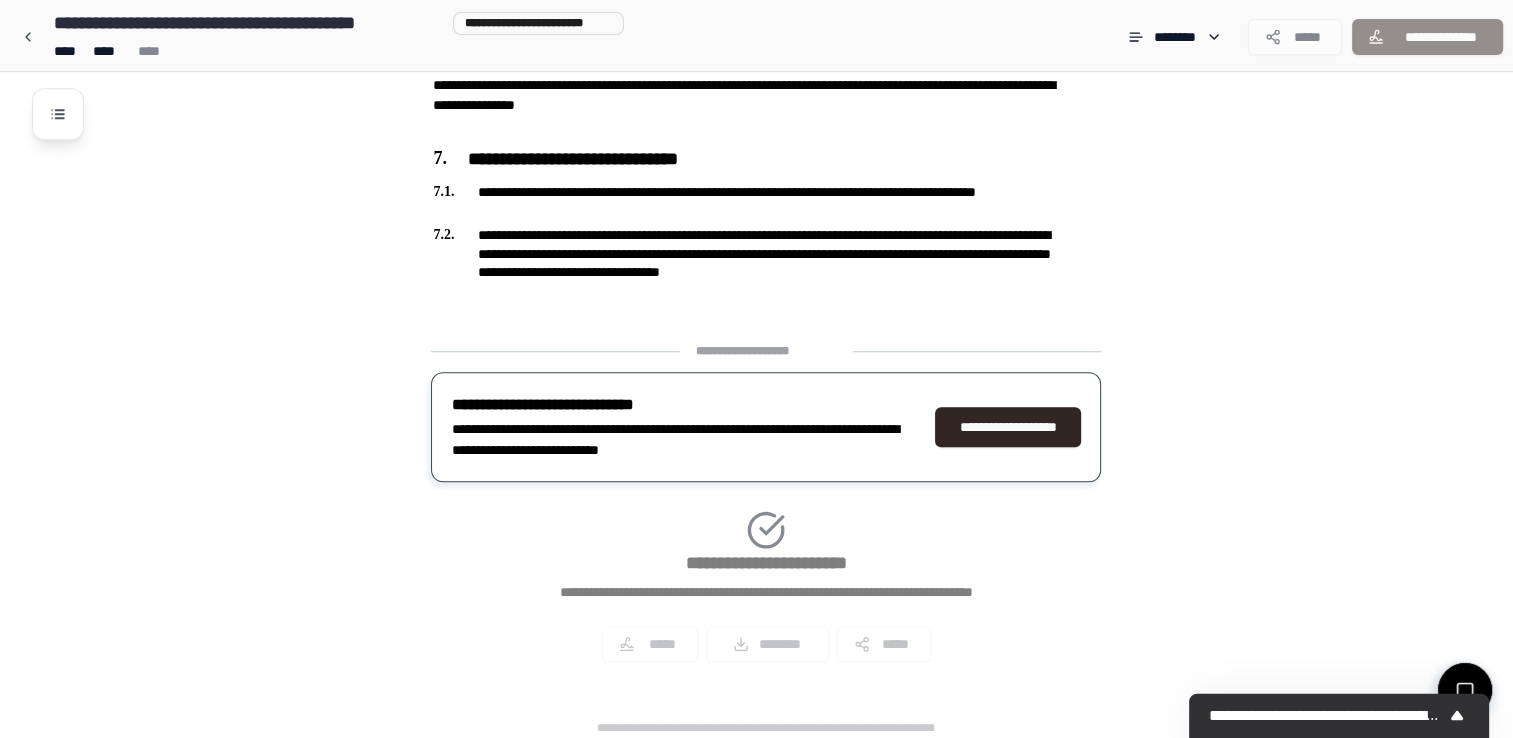 click on "**********" at bounding box center [766, 510] 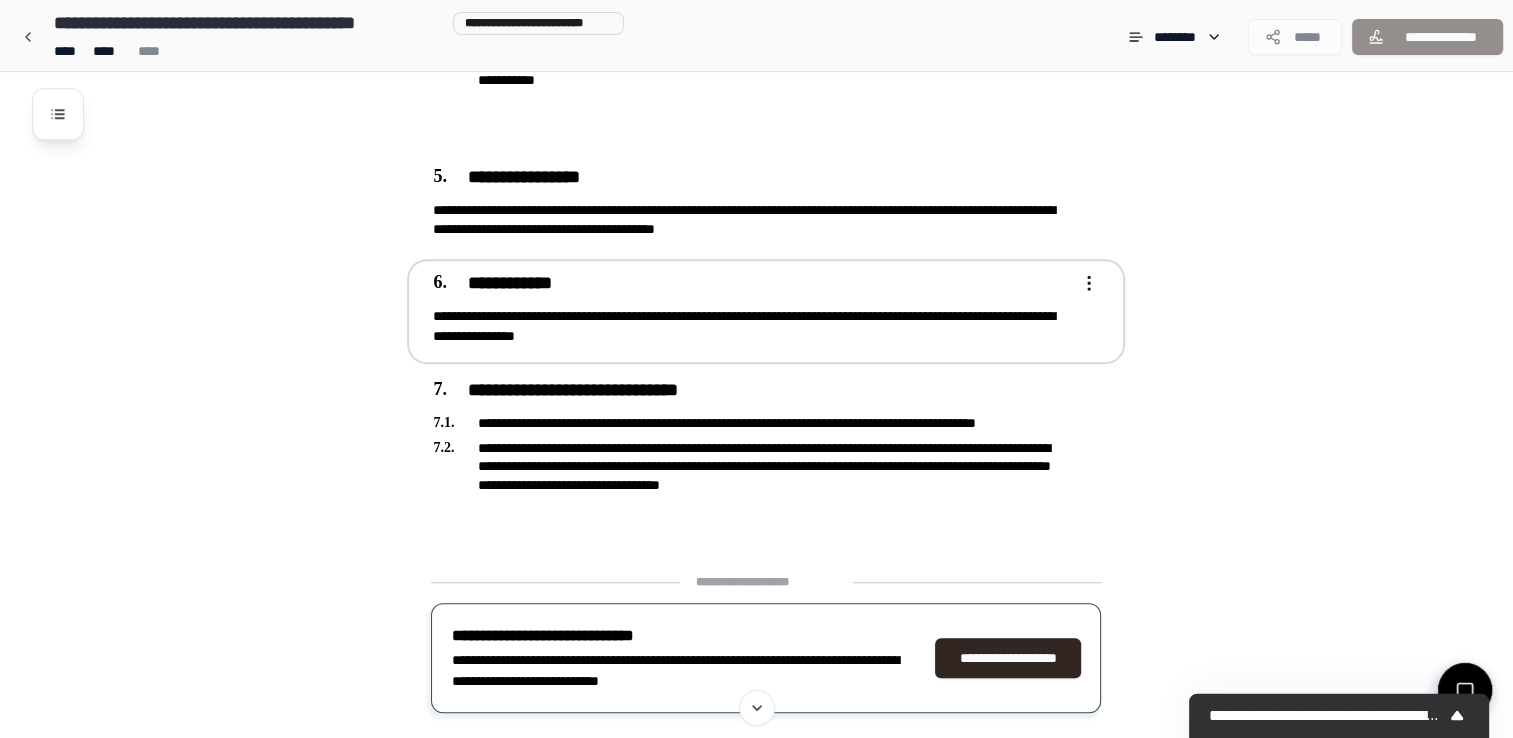 scroll, scrollTop: 1583, scrollLeft: 0, axis: vertical 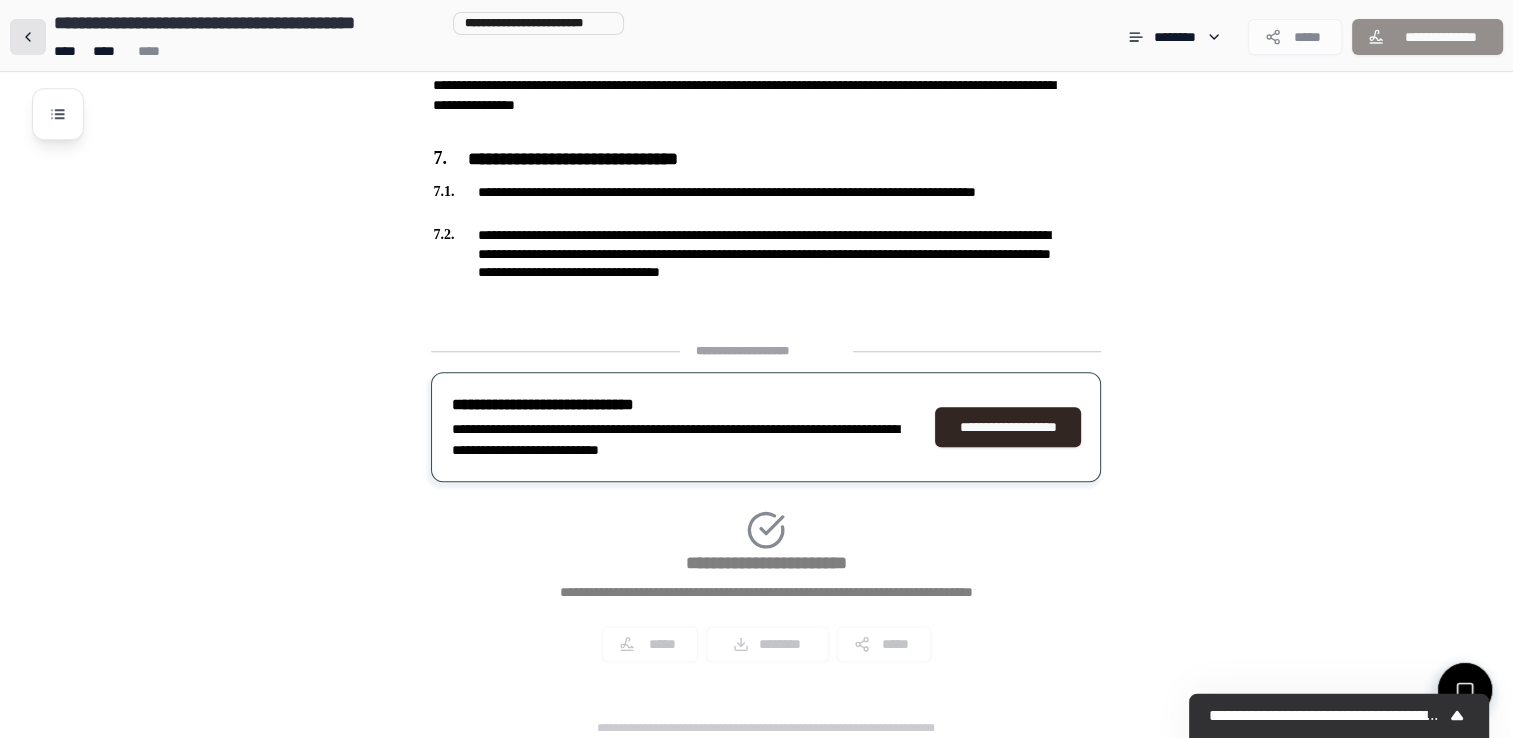 click at bounding box center (28, 37) 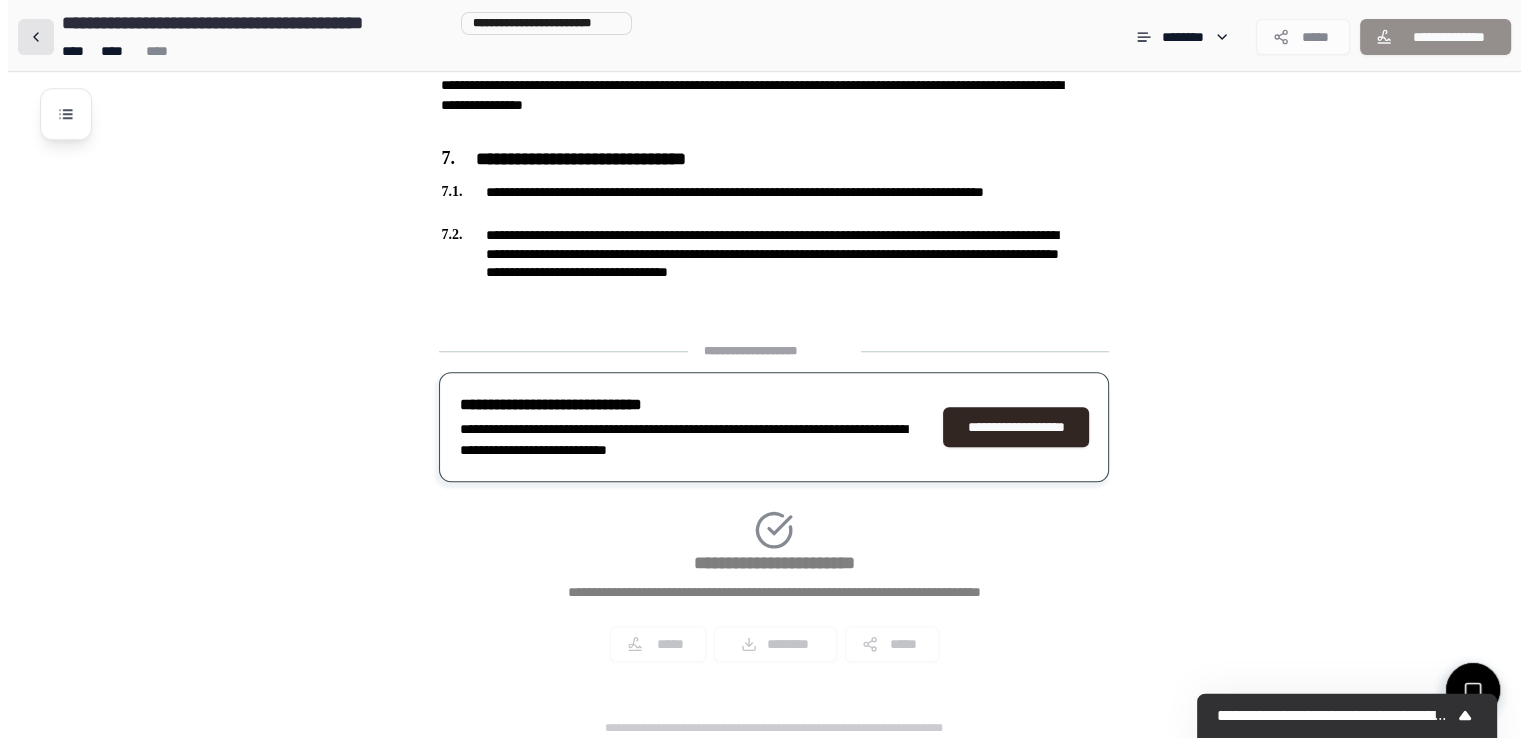 scroll, scrollTop: 0, scrollLeft: 0, axis: both 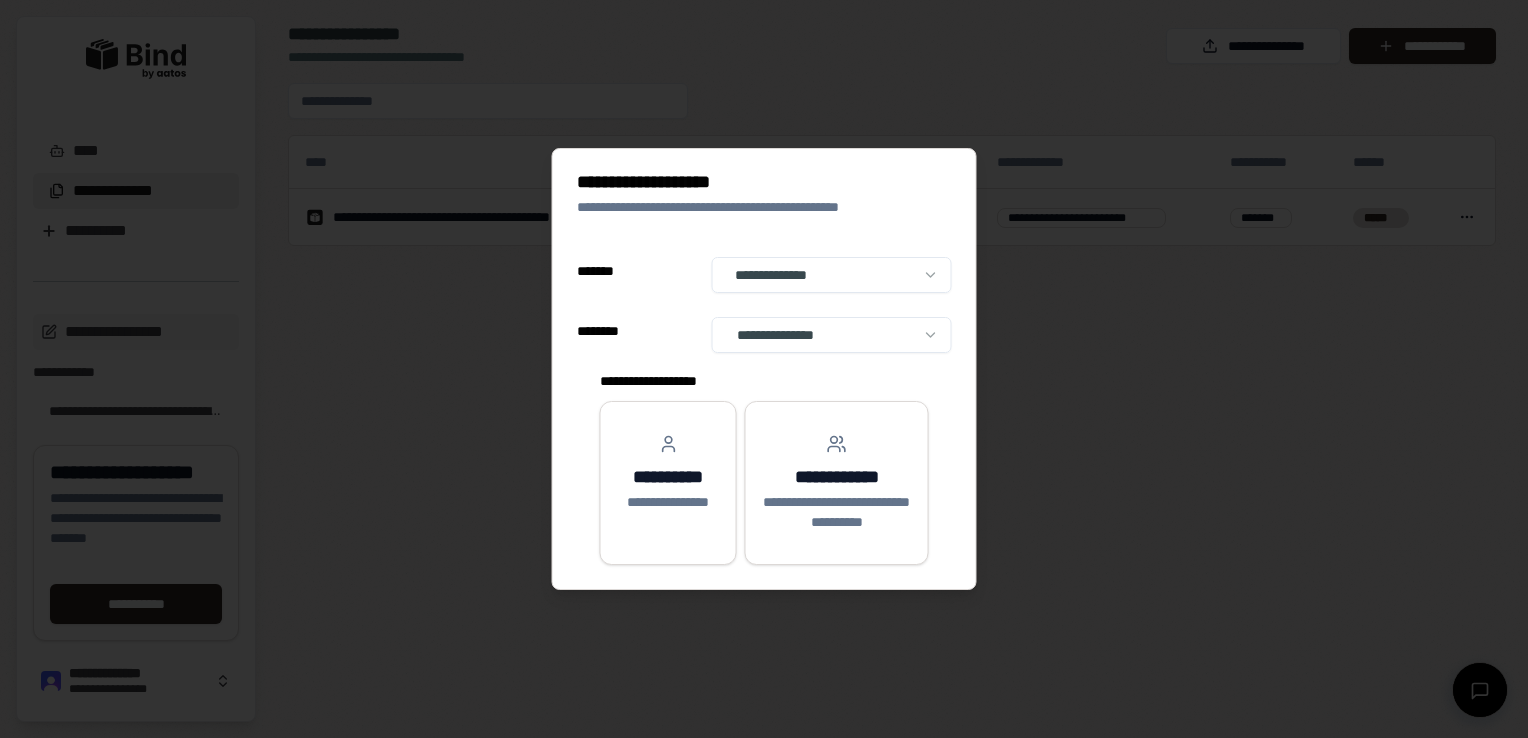 select on "**" 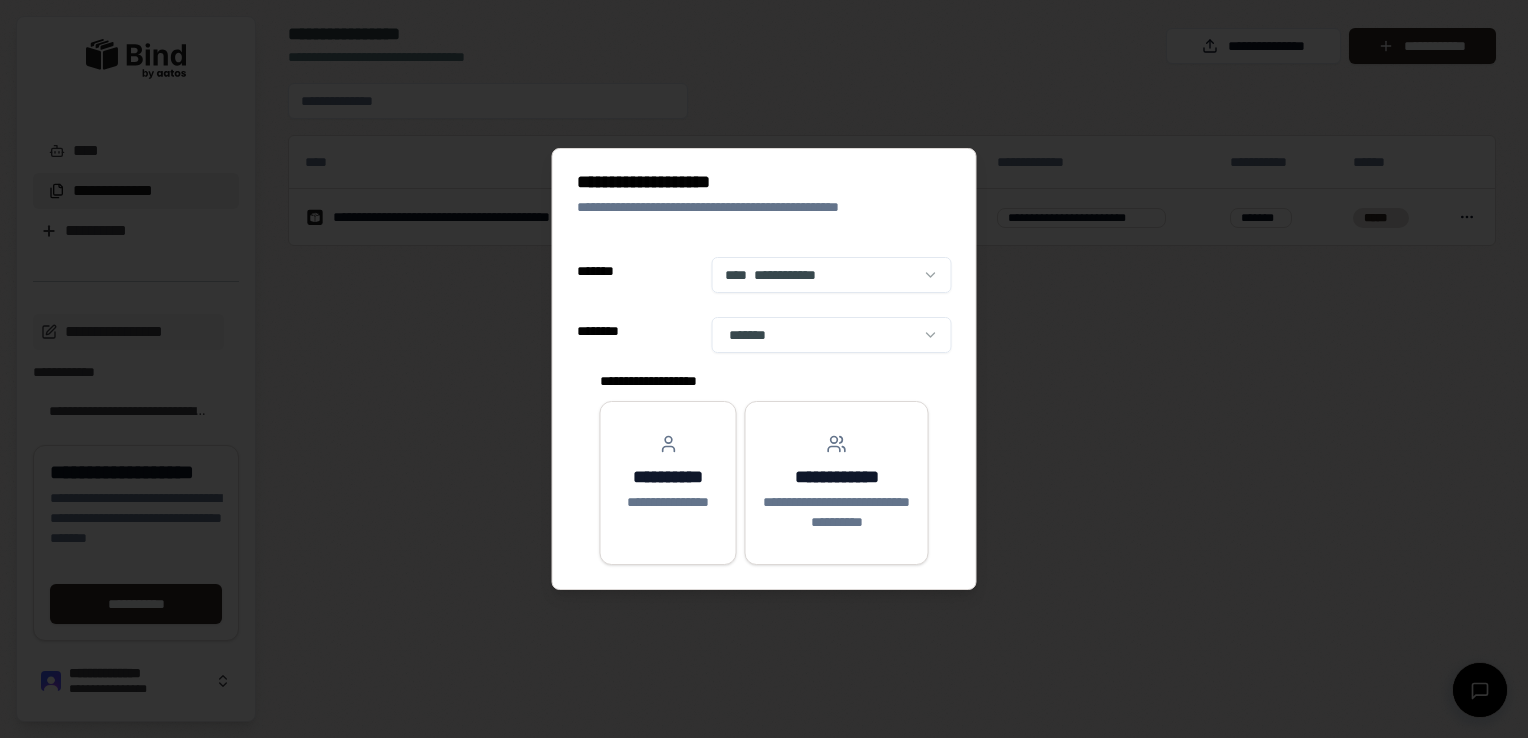 click at bounding box center (764, 369) 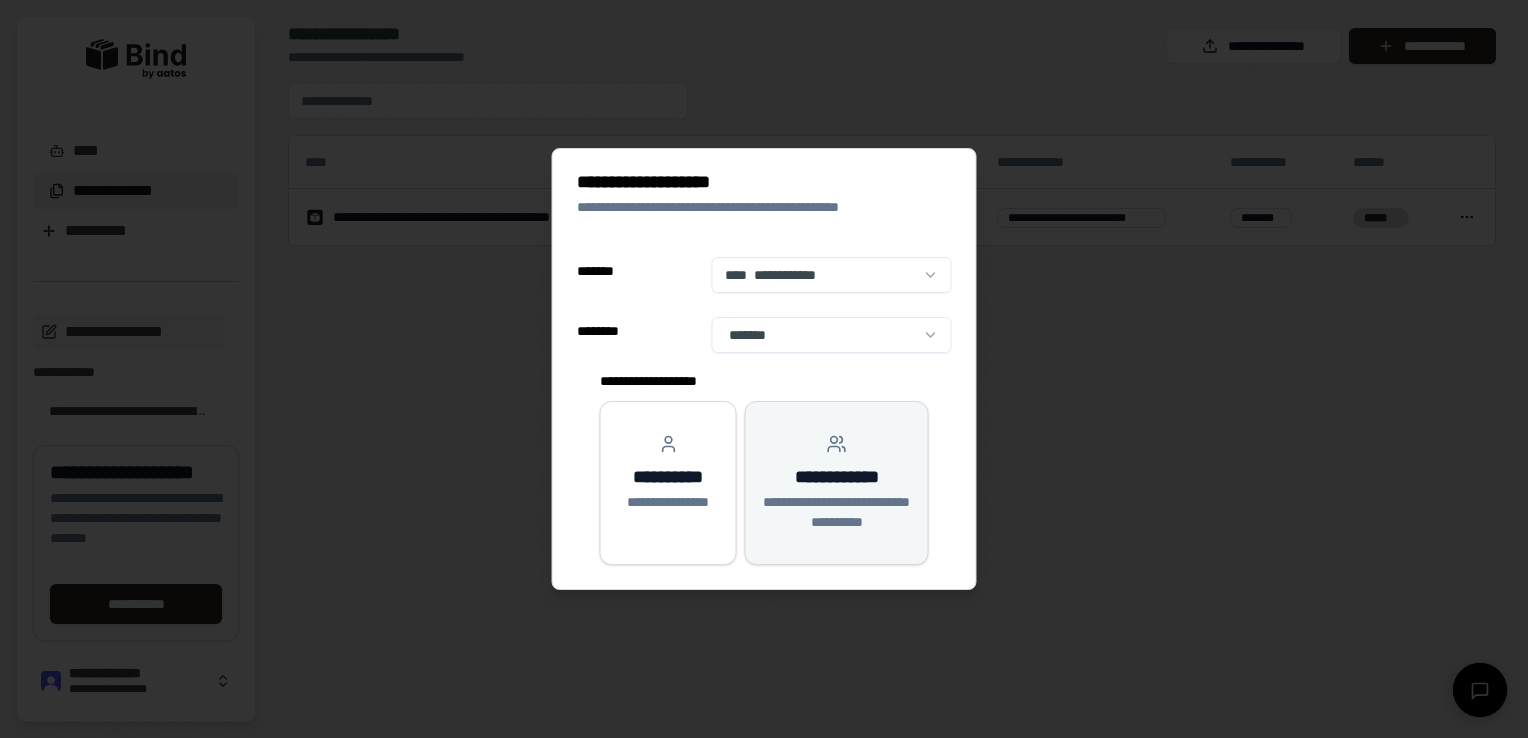 click on "**********" at bounding box center (837, 477) 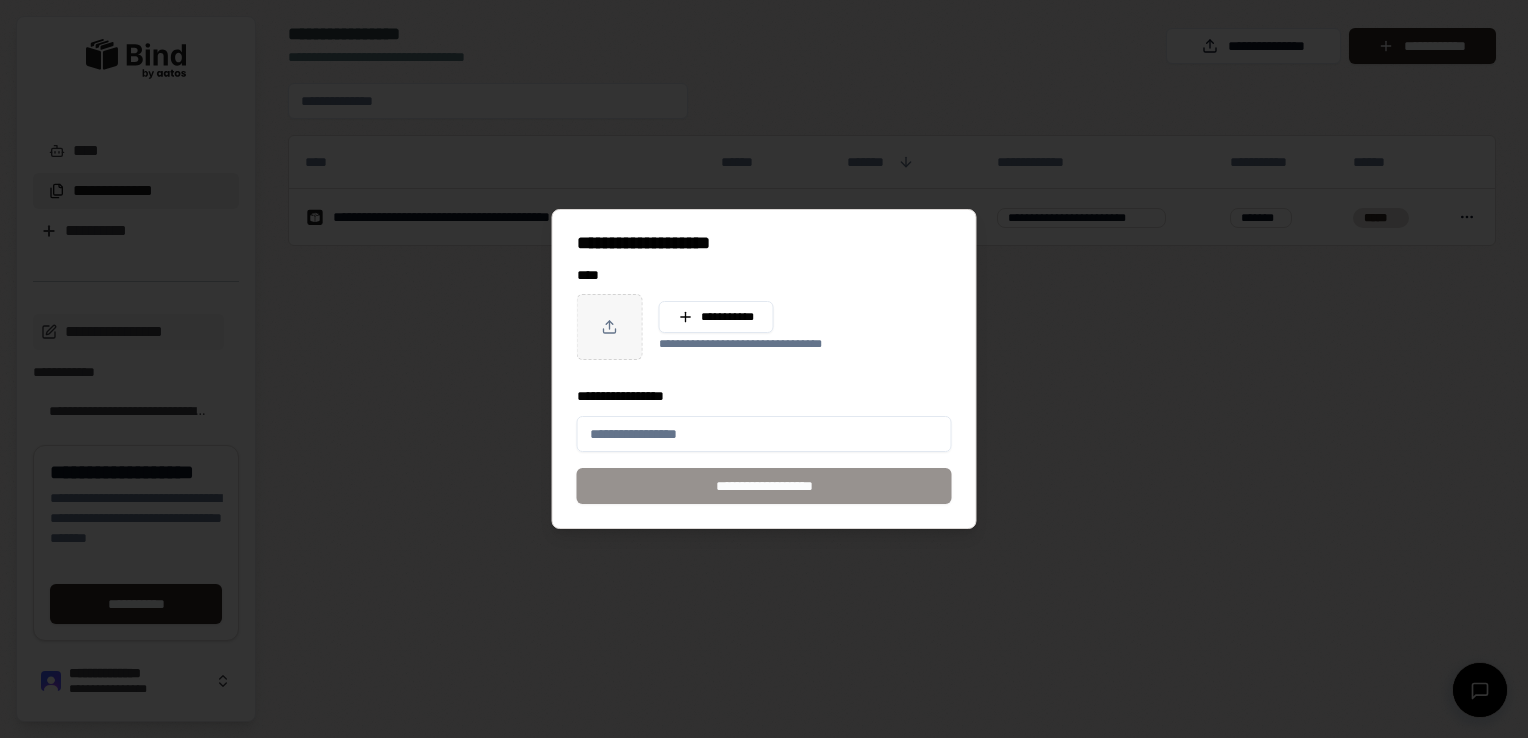 click at bounding box center [764, 369] 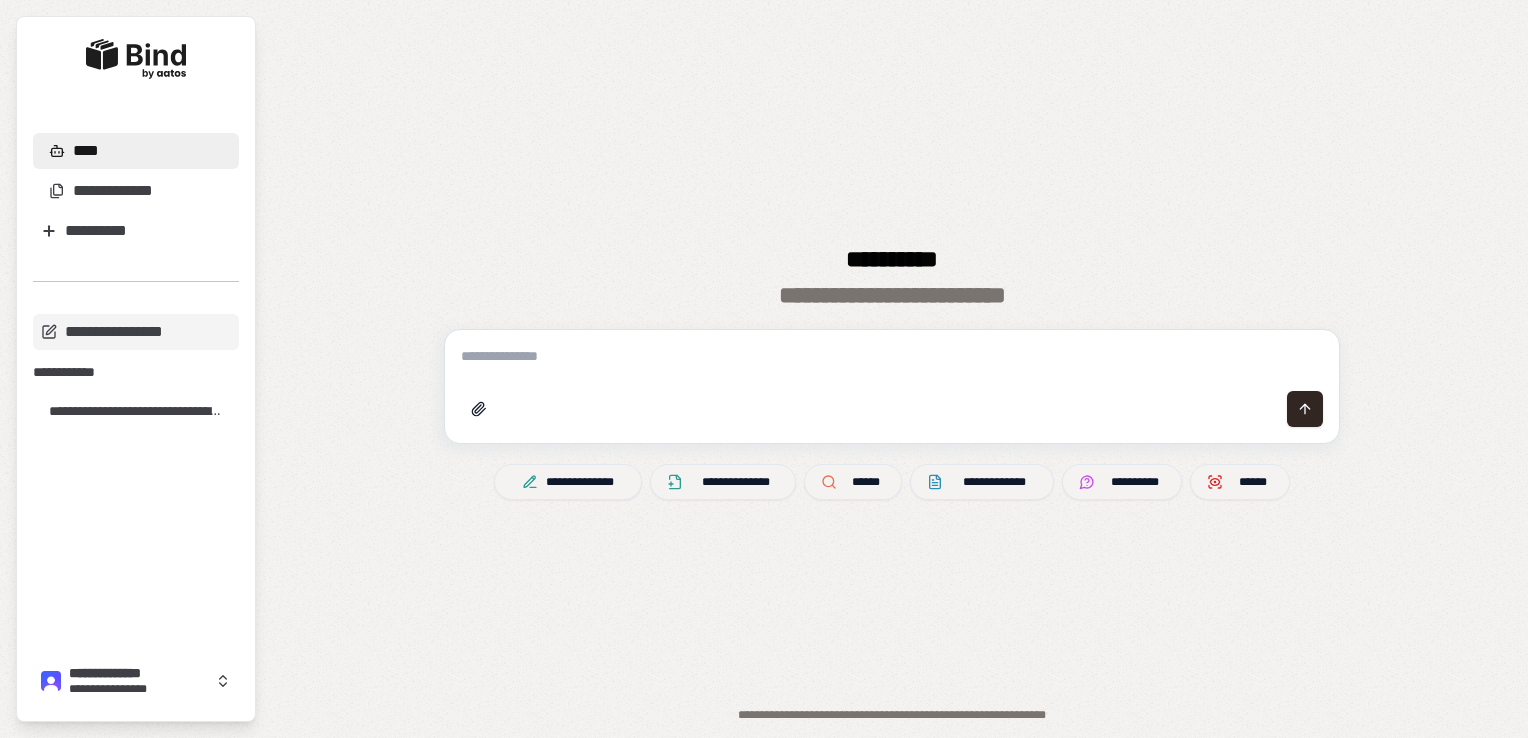 scroll, scrollTop: 0, scrollLeft: 0, axis: both 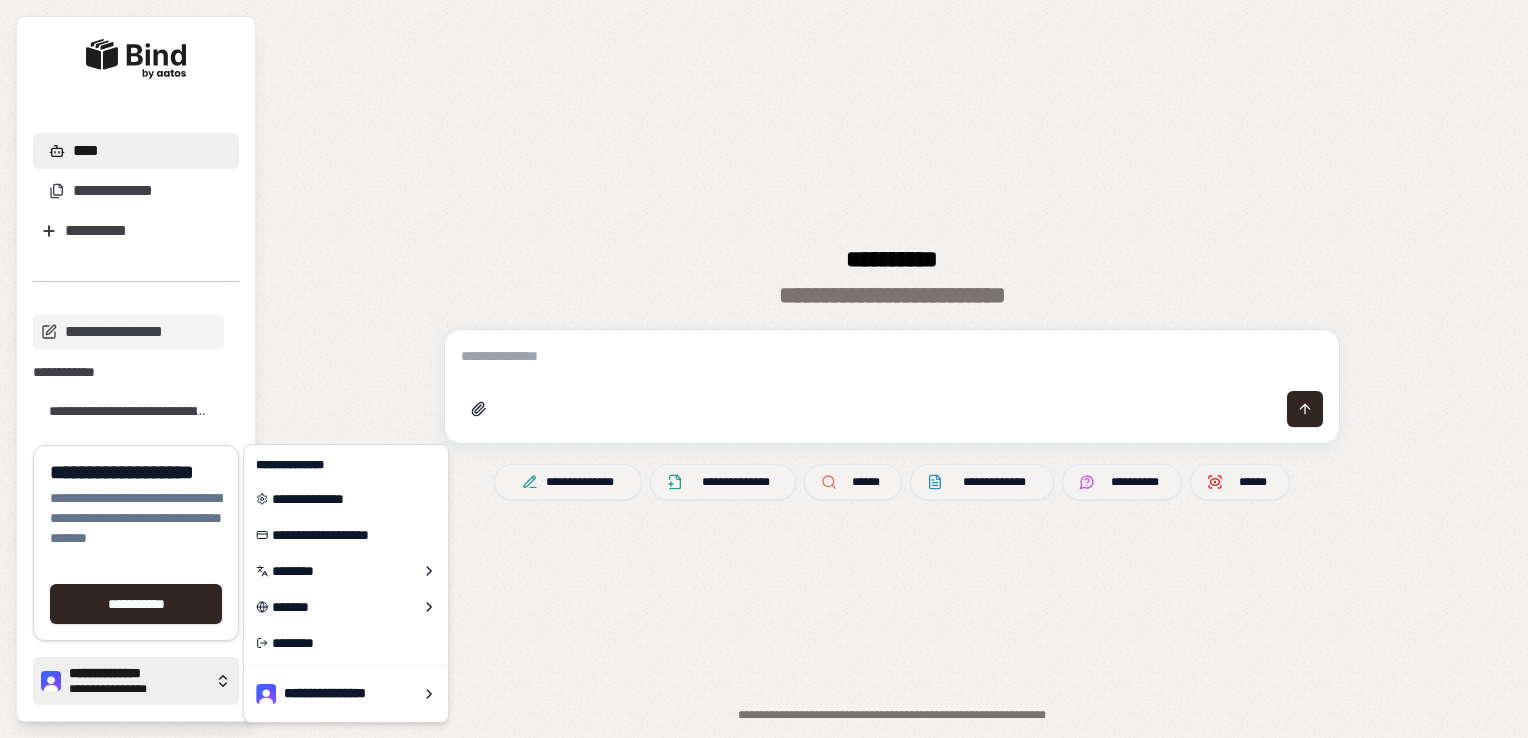 click on "**********" at bounding box center (138, 689) 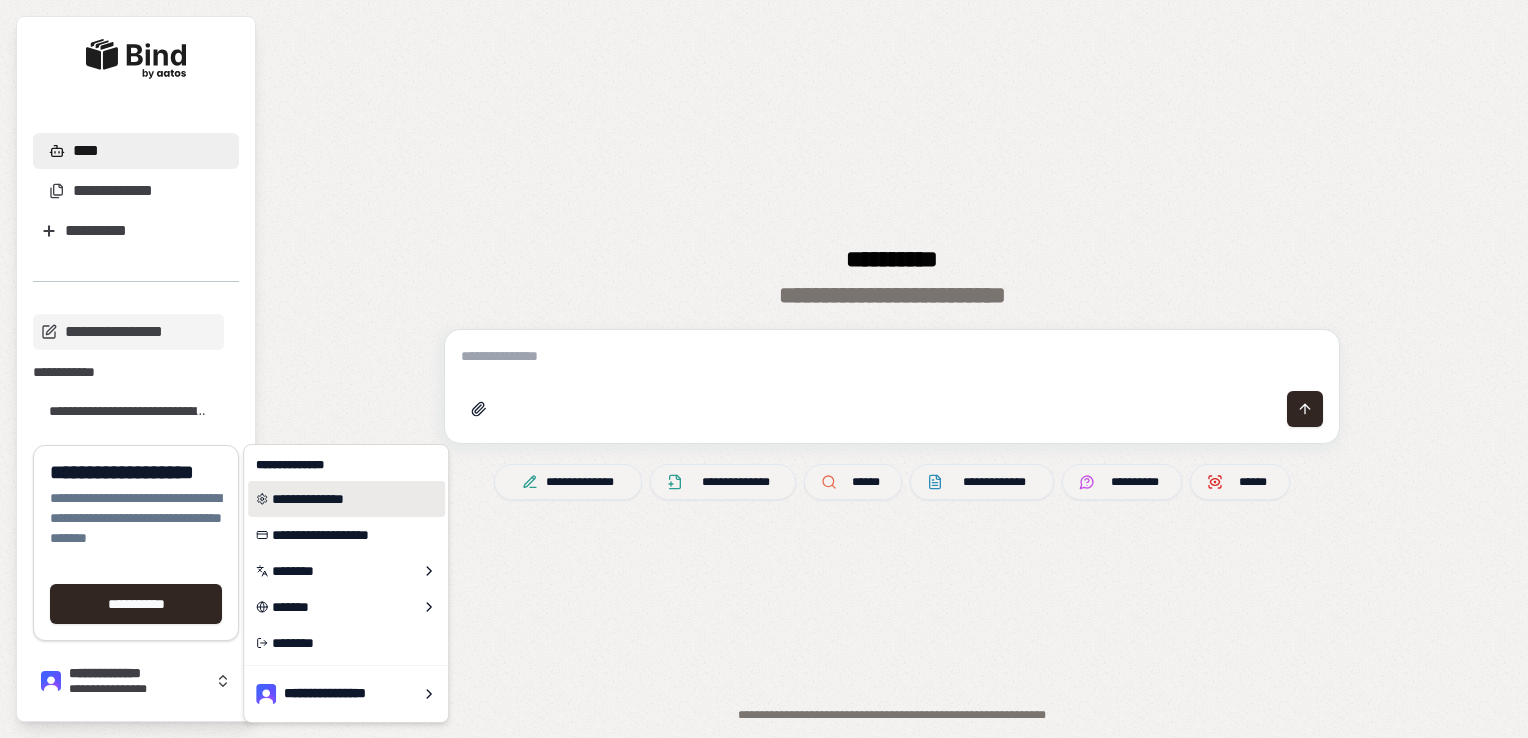 click on "**********" at bounding box center (346, 499) 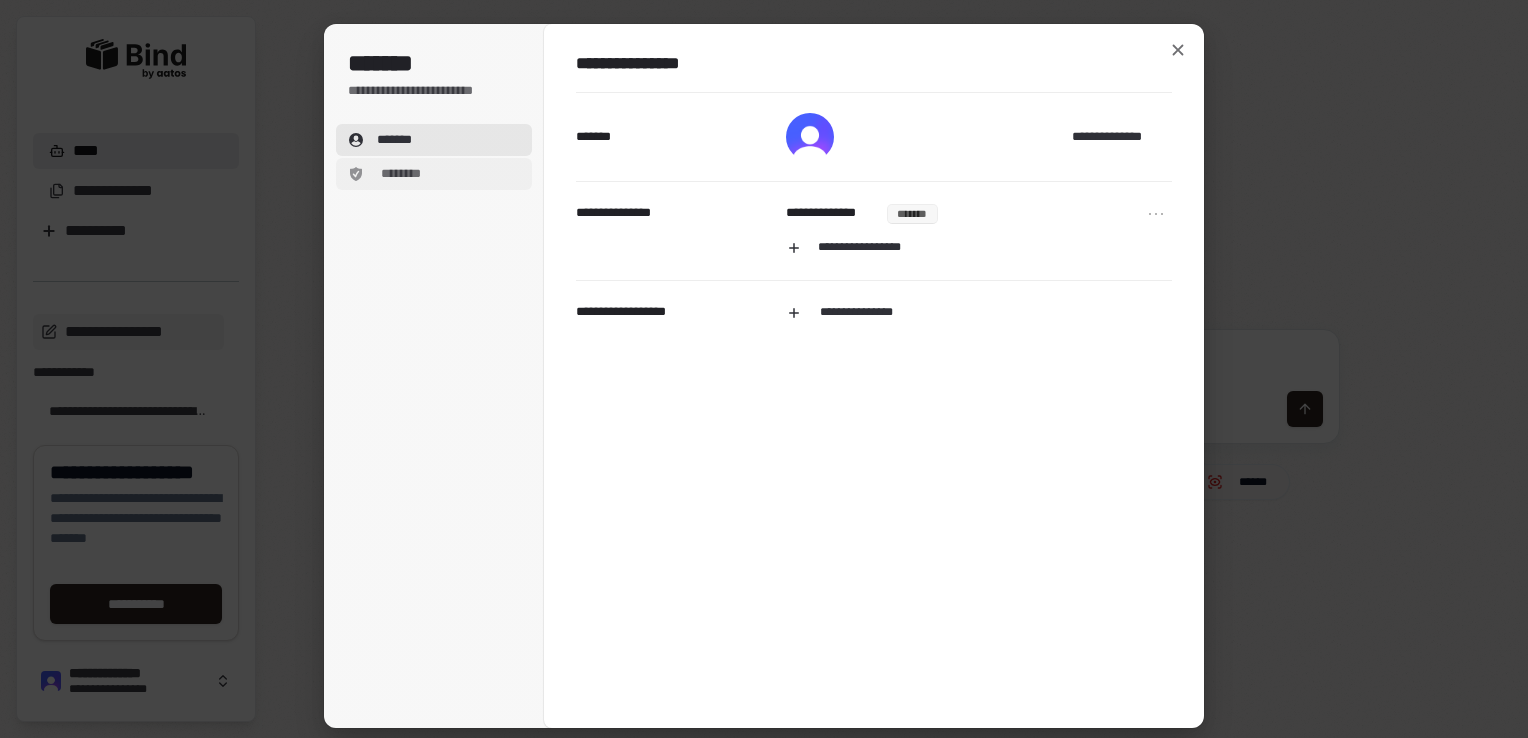 click on "********" at bounding box center (434, 174) 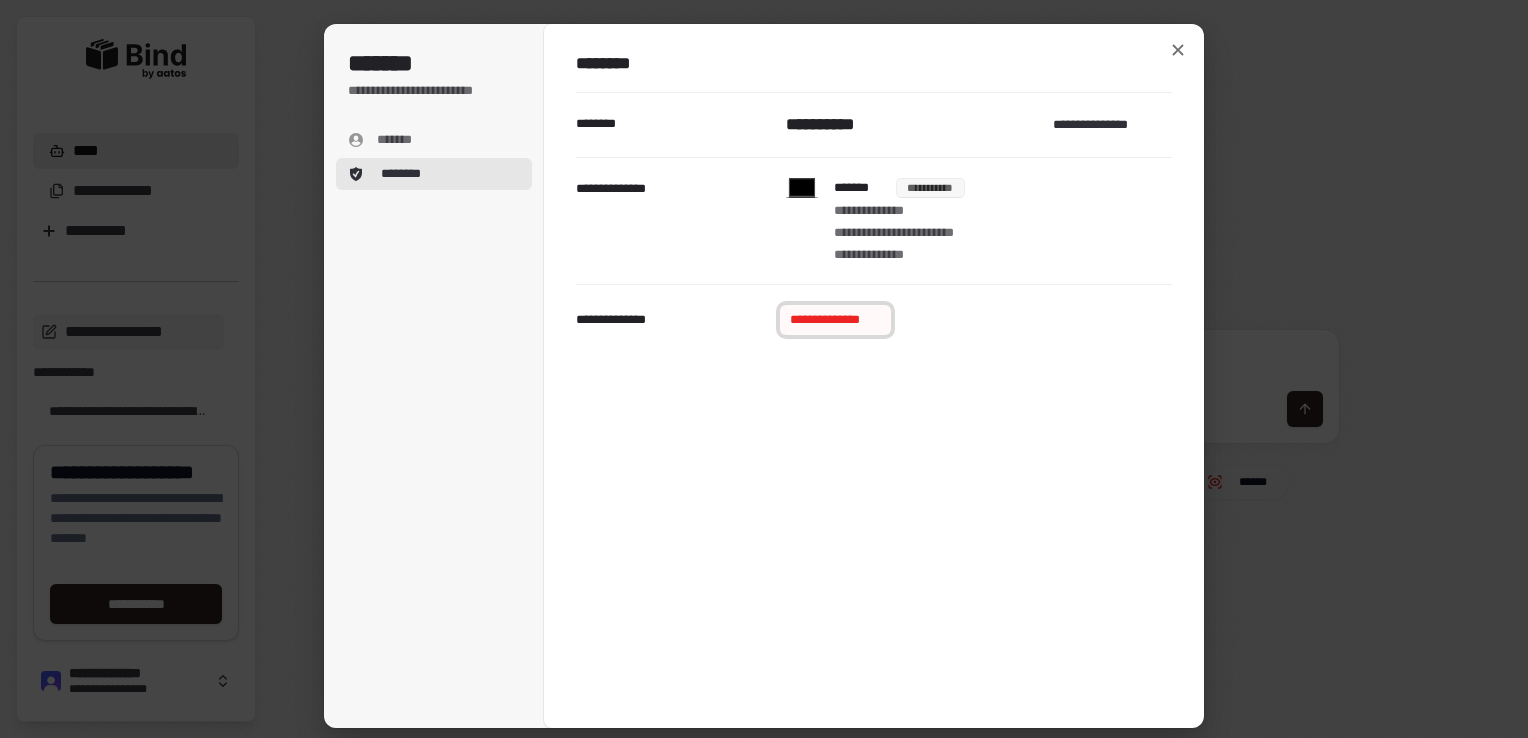 click on "**********" at bounding box center [835, 320] 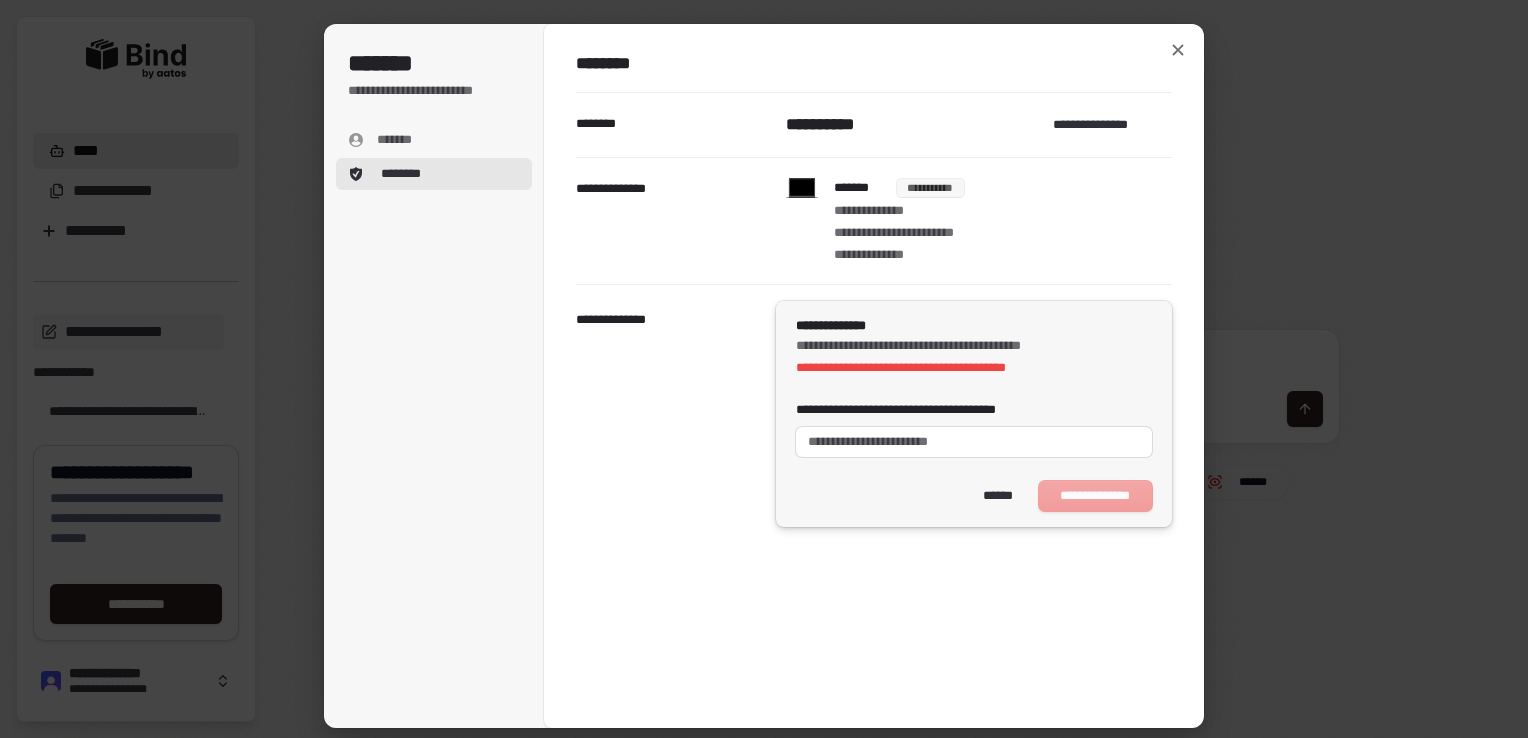 click on "**********" at bounding box center (917, 410) 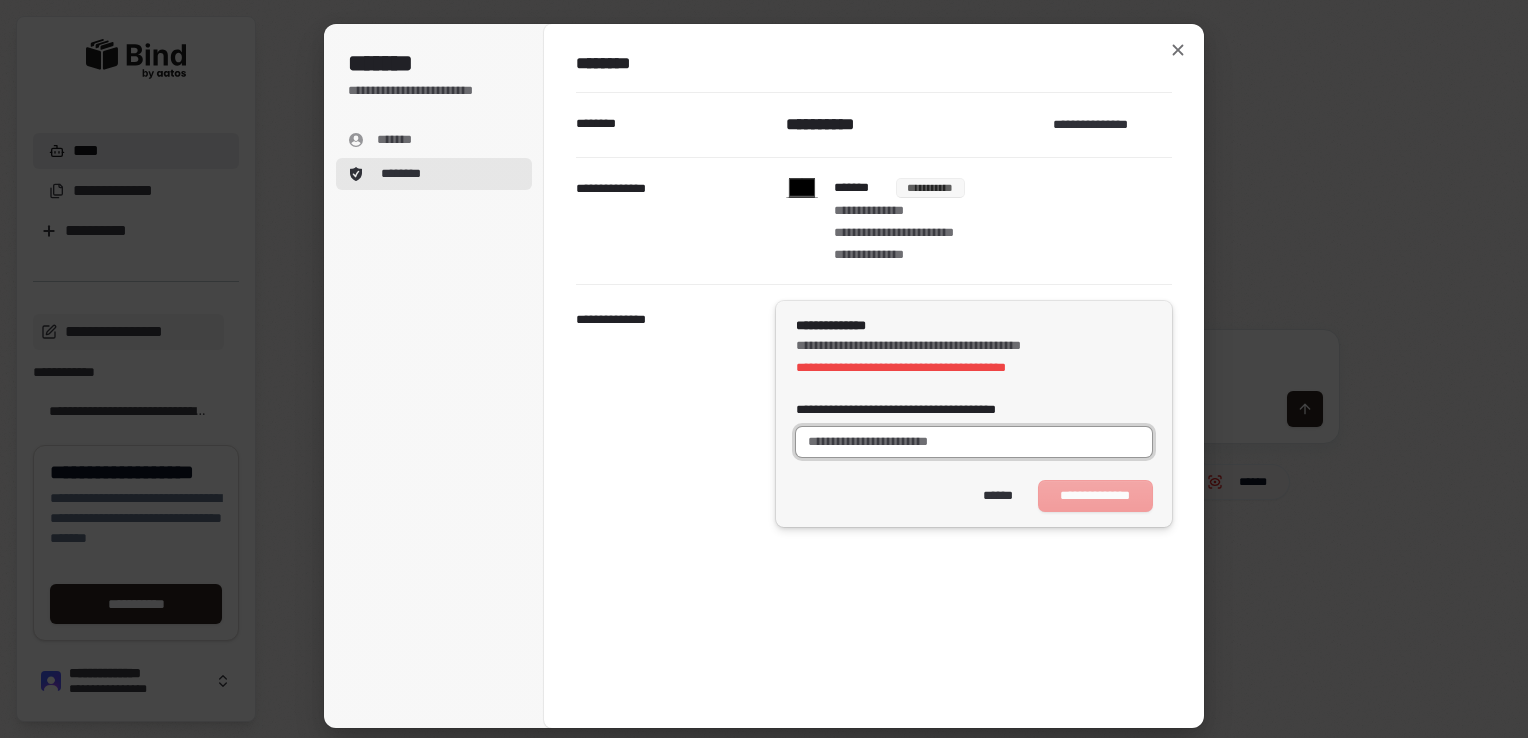 click on "**********" at bounding box center [974, 442] 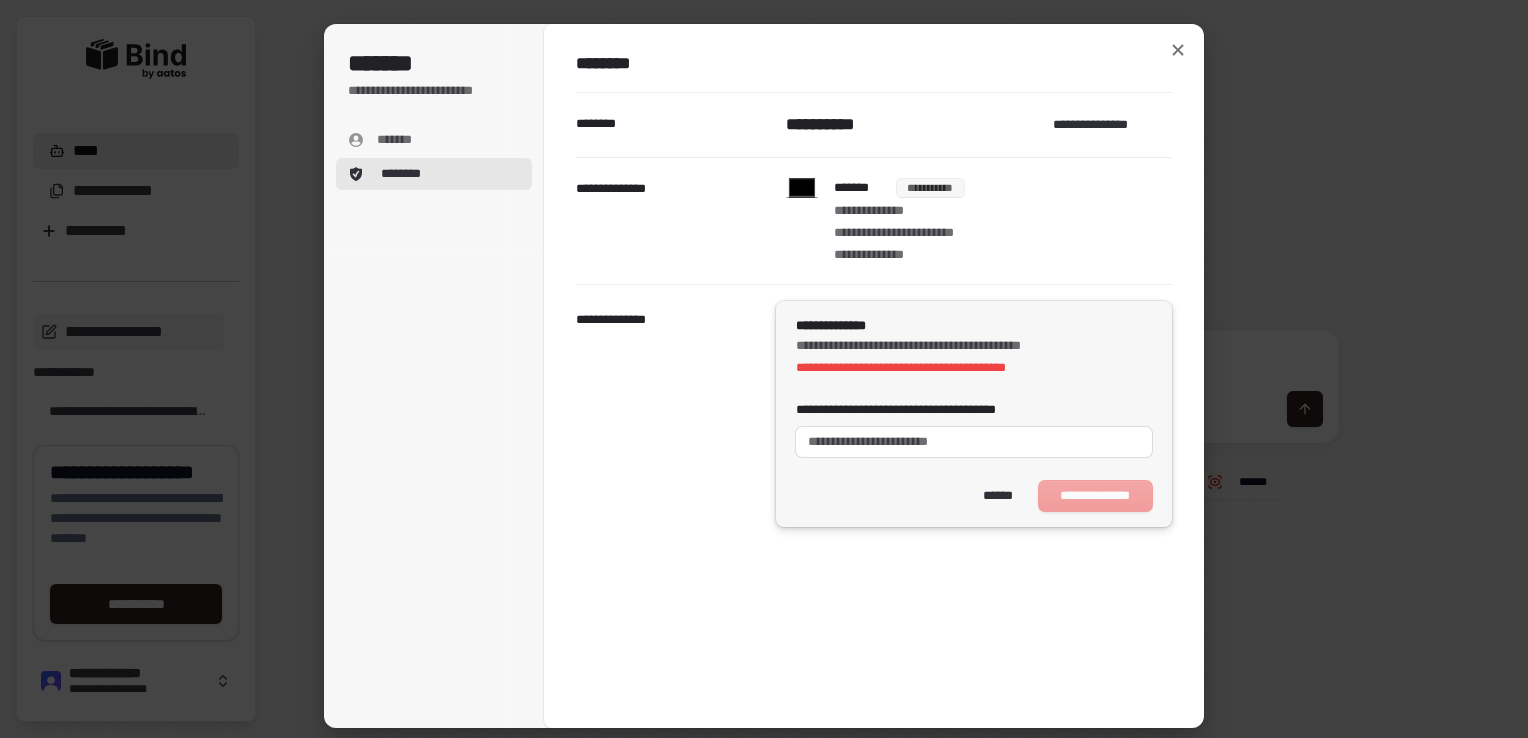 click on "**********" at bounding box center (917, 410) 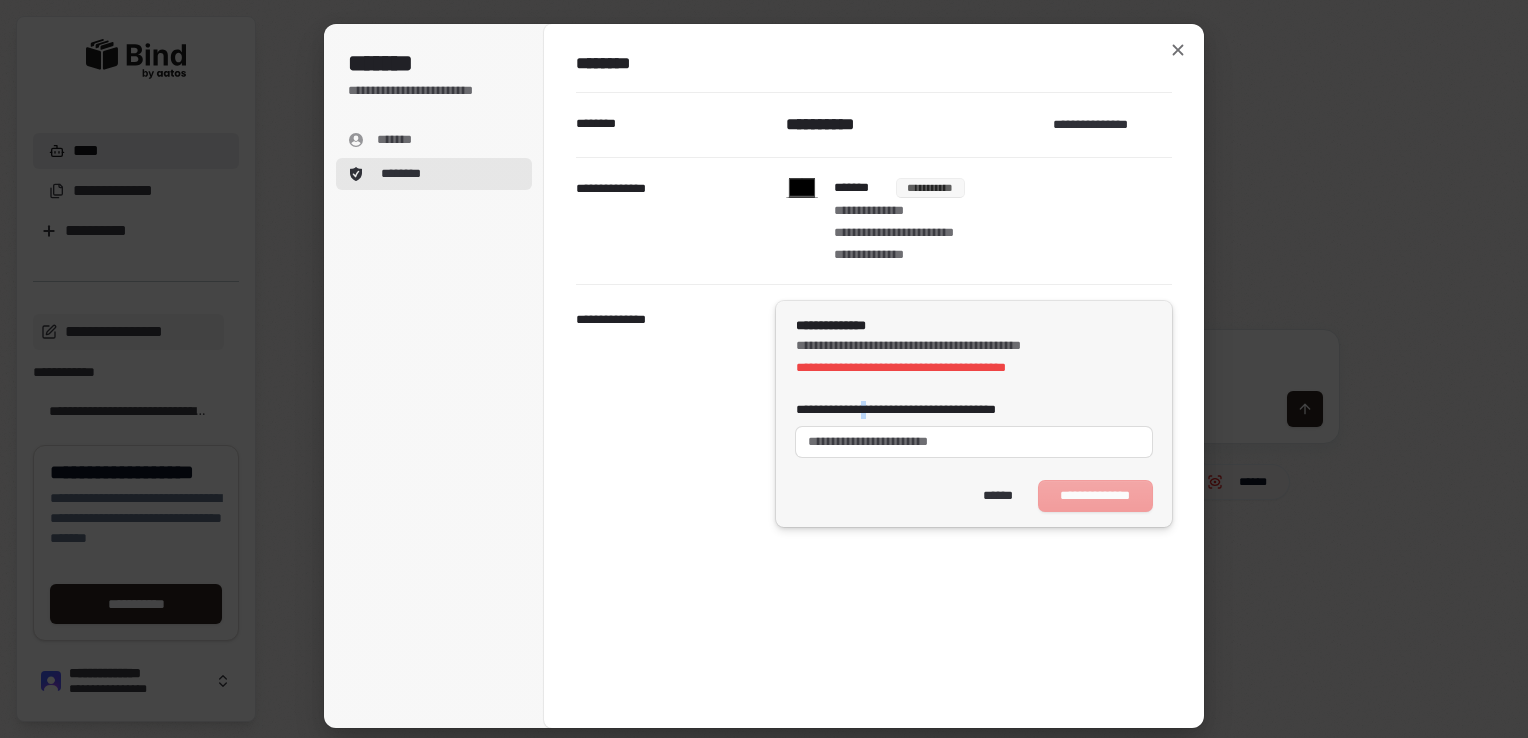 click on "**********" at bounding box center [917, 410] 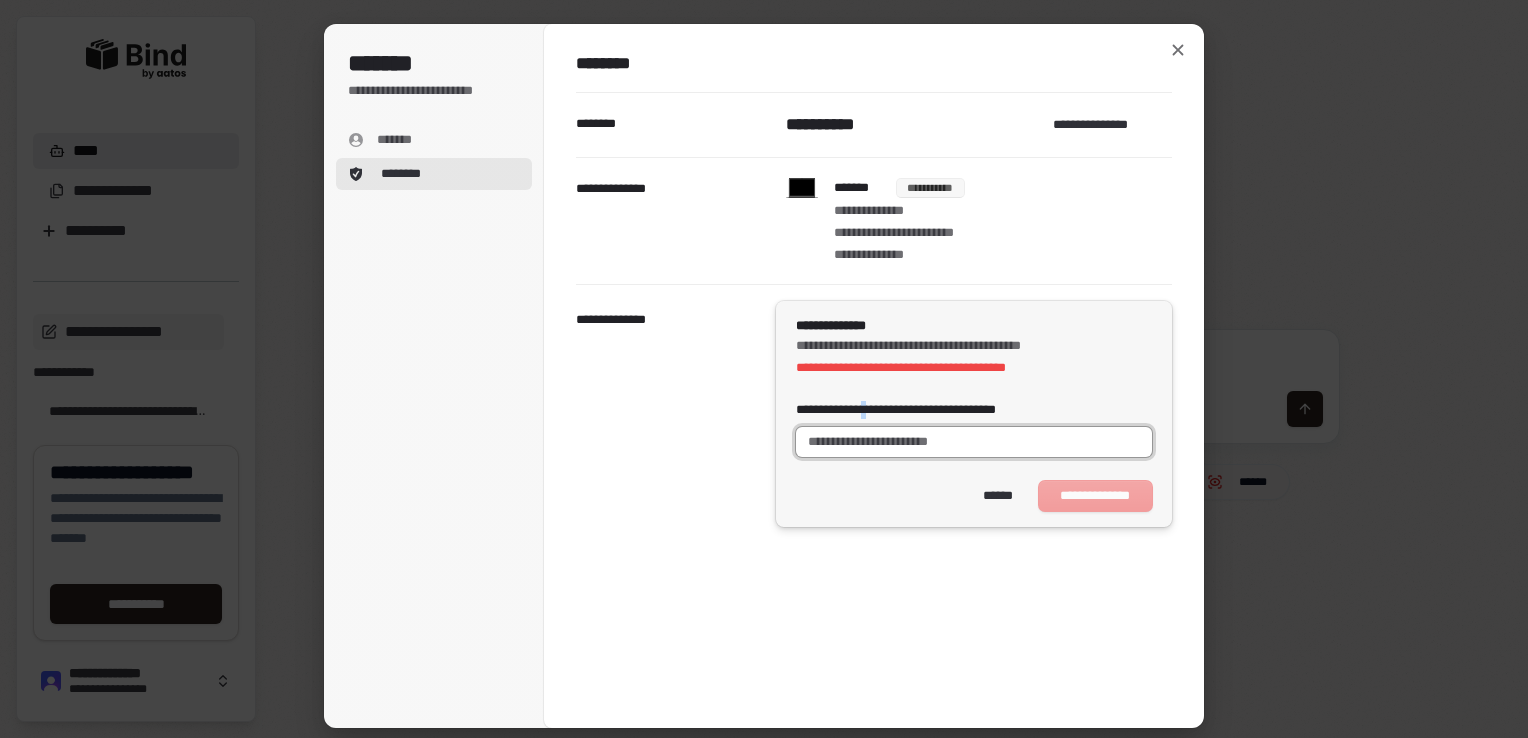 click on "**********" at bounding box center (974, 442) 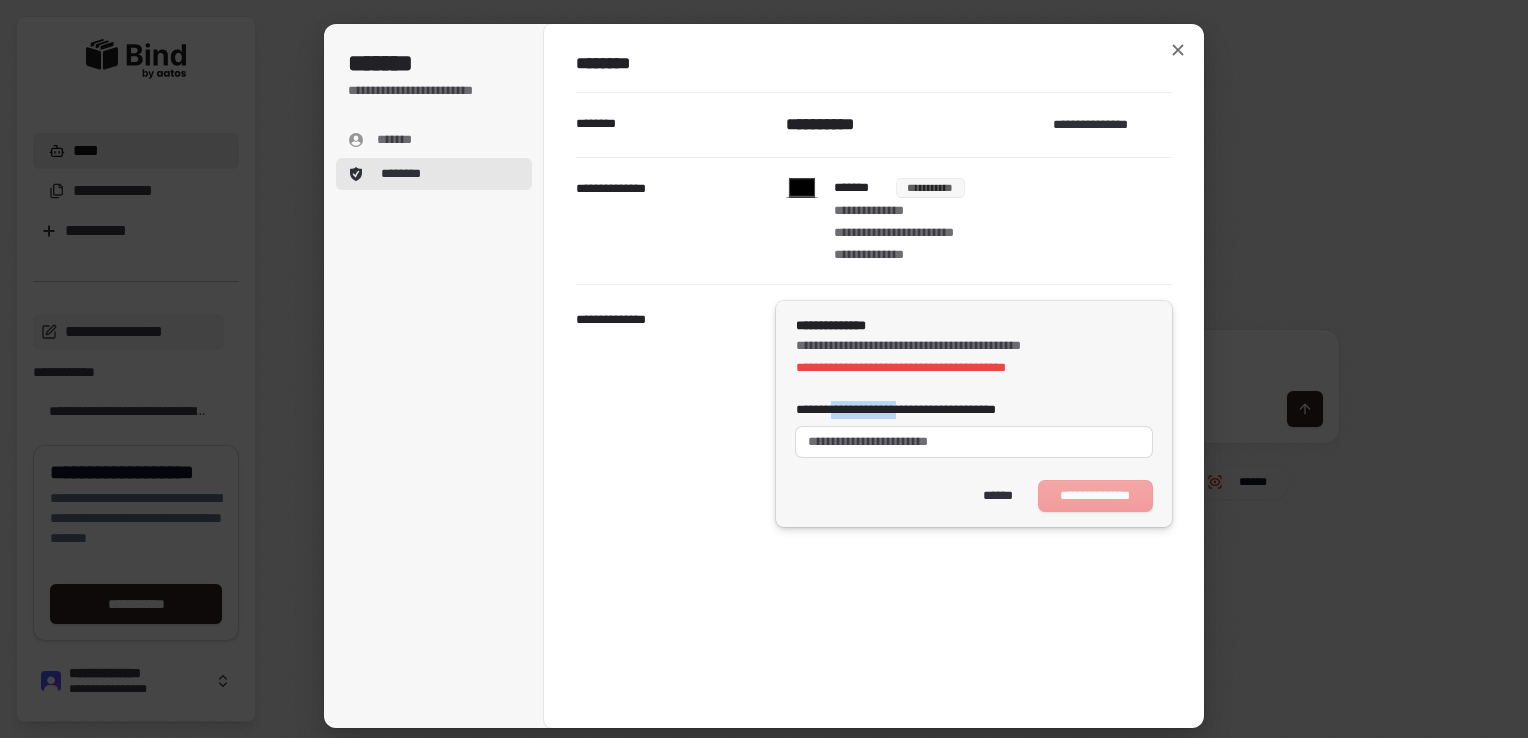 drag, startPoint x: 838, startPoint y: 407, endPoint x: 920, endPoint y: 415, distance: 82.38932 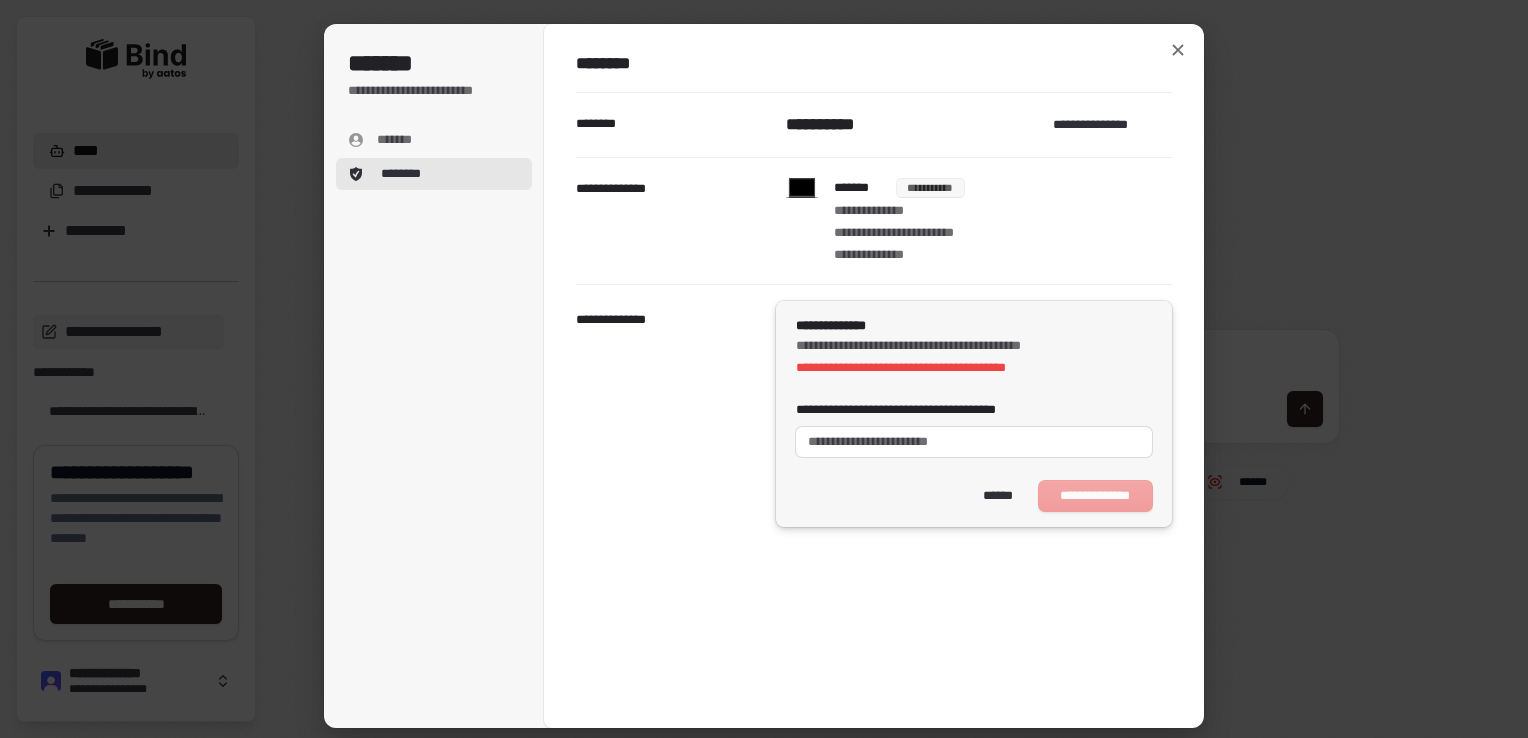 click on "**********" at bounding box center [974, 424] 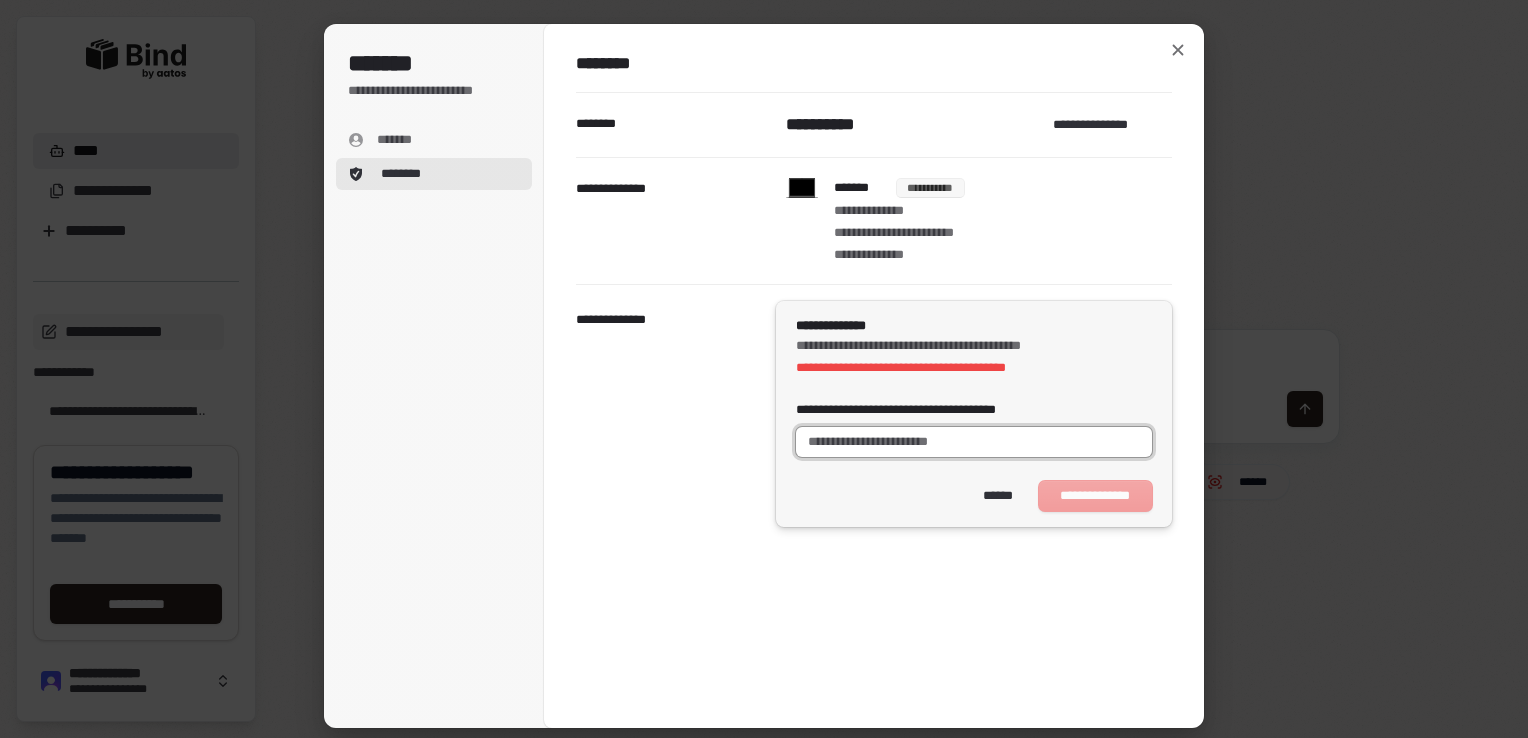 click on "**********" at bounding box center (974, 442) 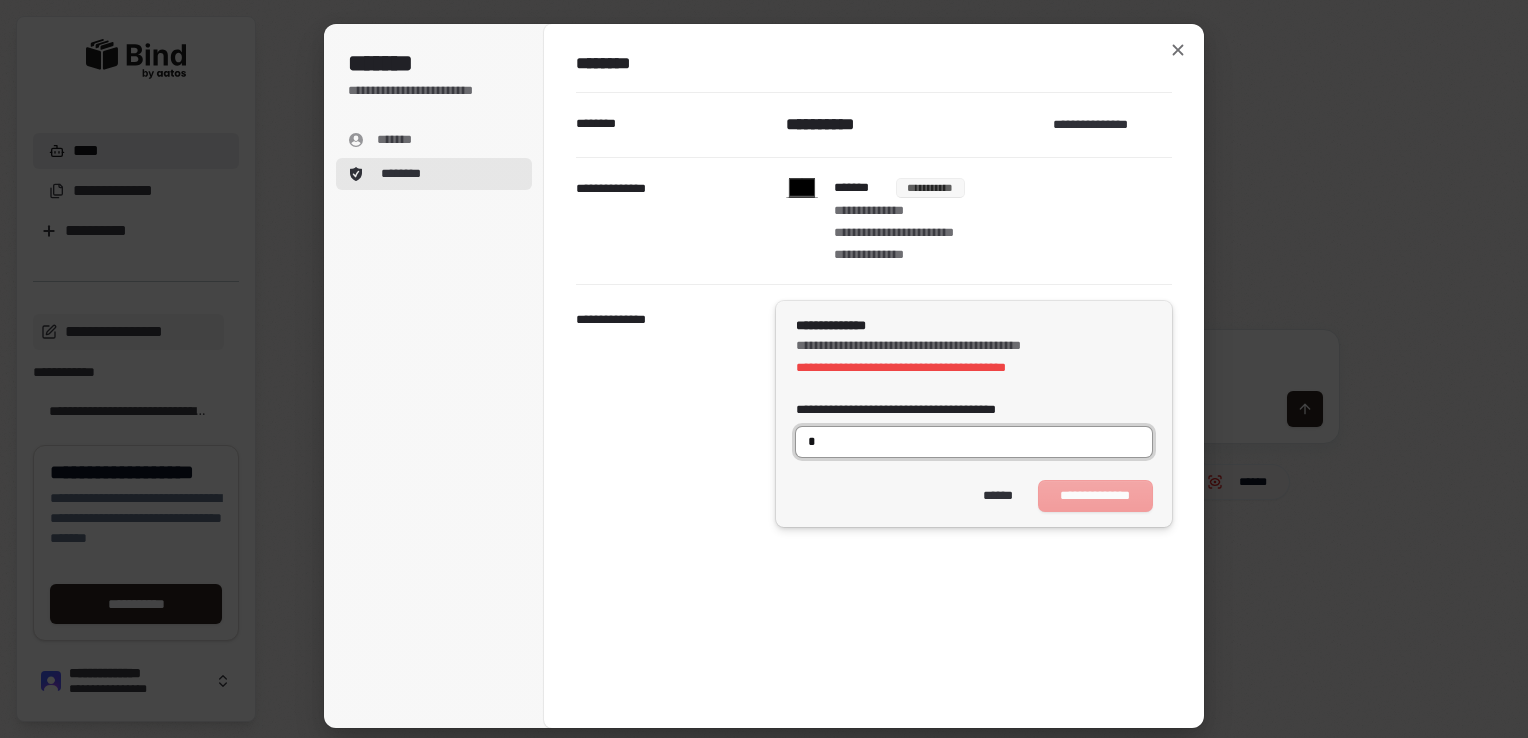 paste on "**********" 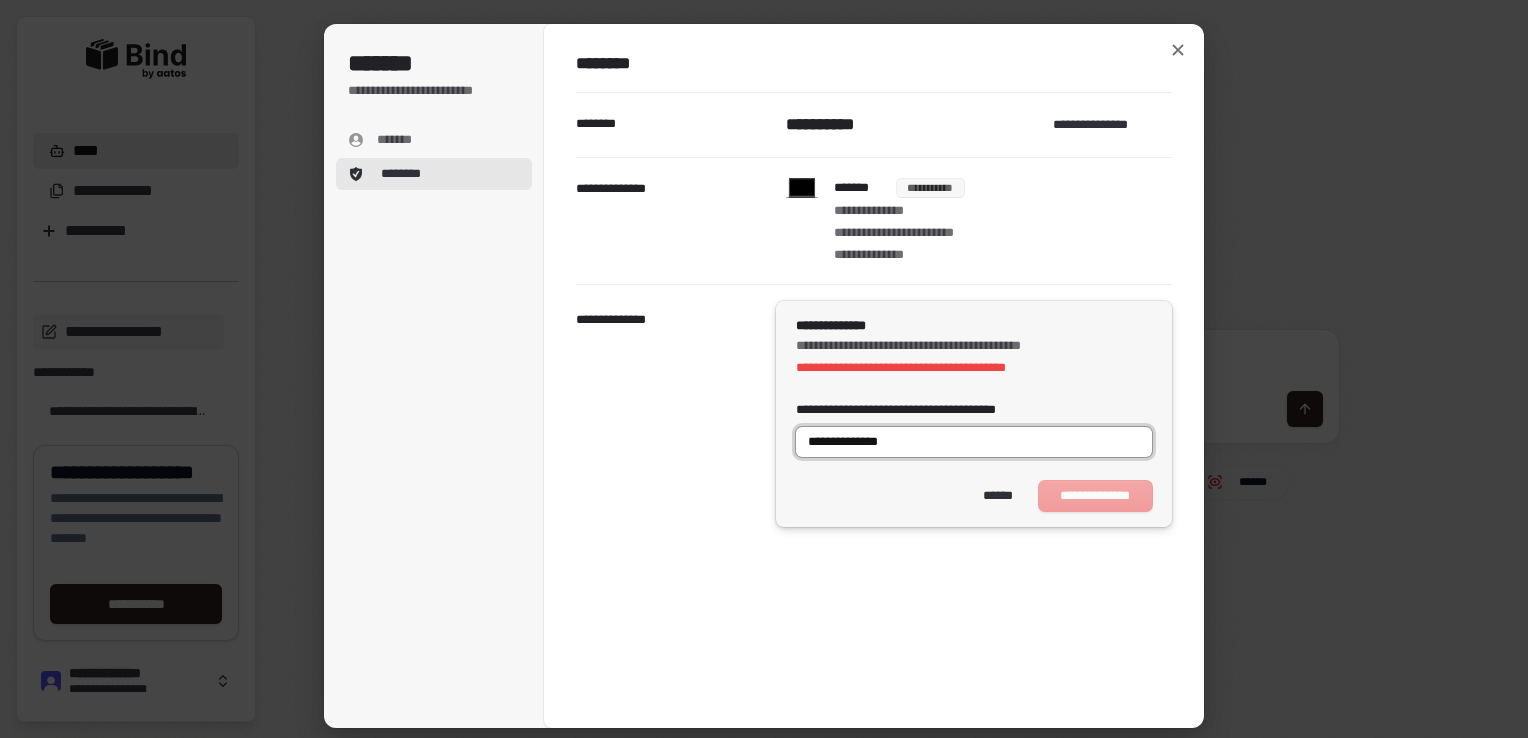 click on "**********" at bounding box center [974, 442] 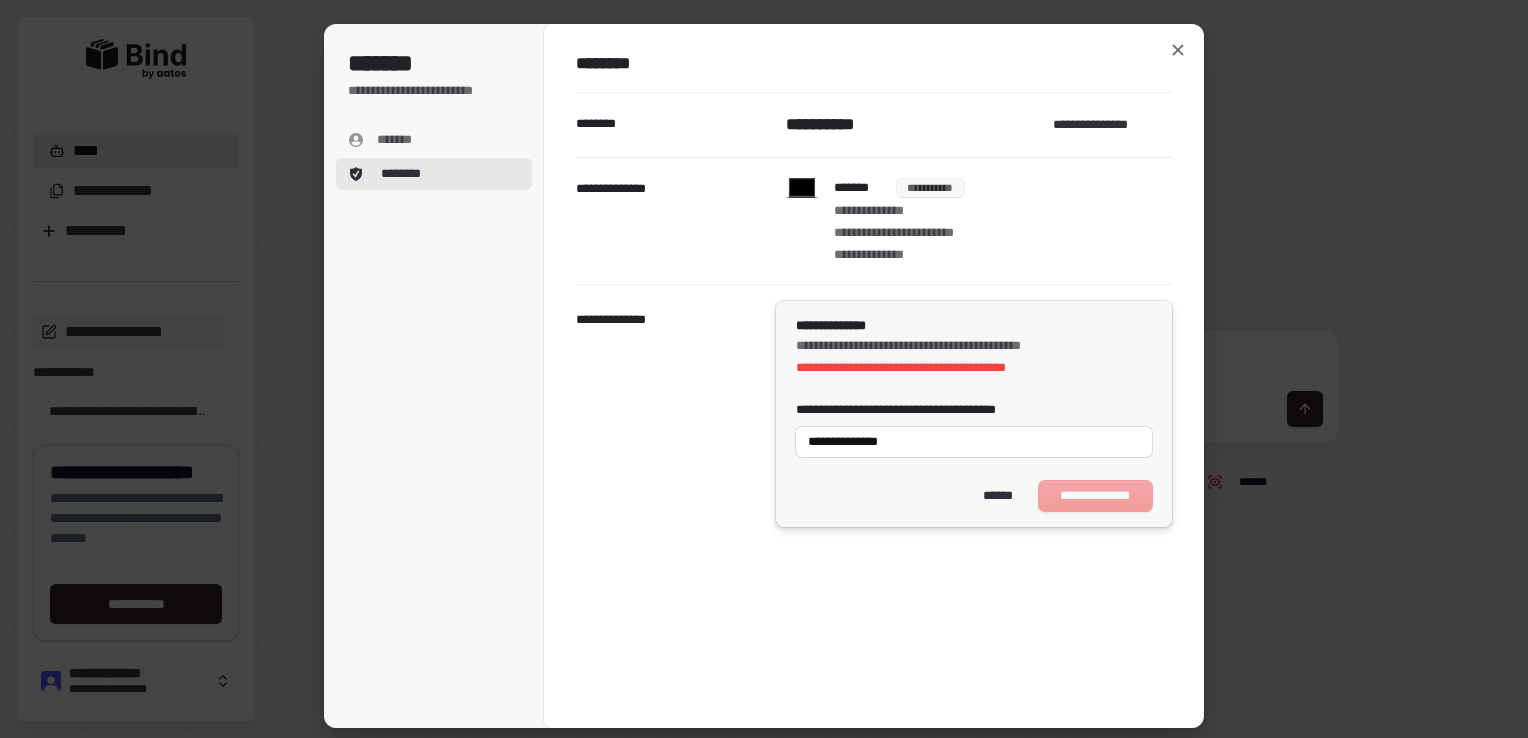 click on "**********" at bounding box center (974, 429) 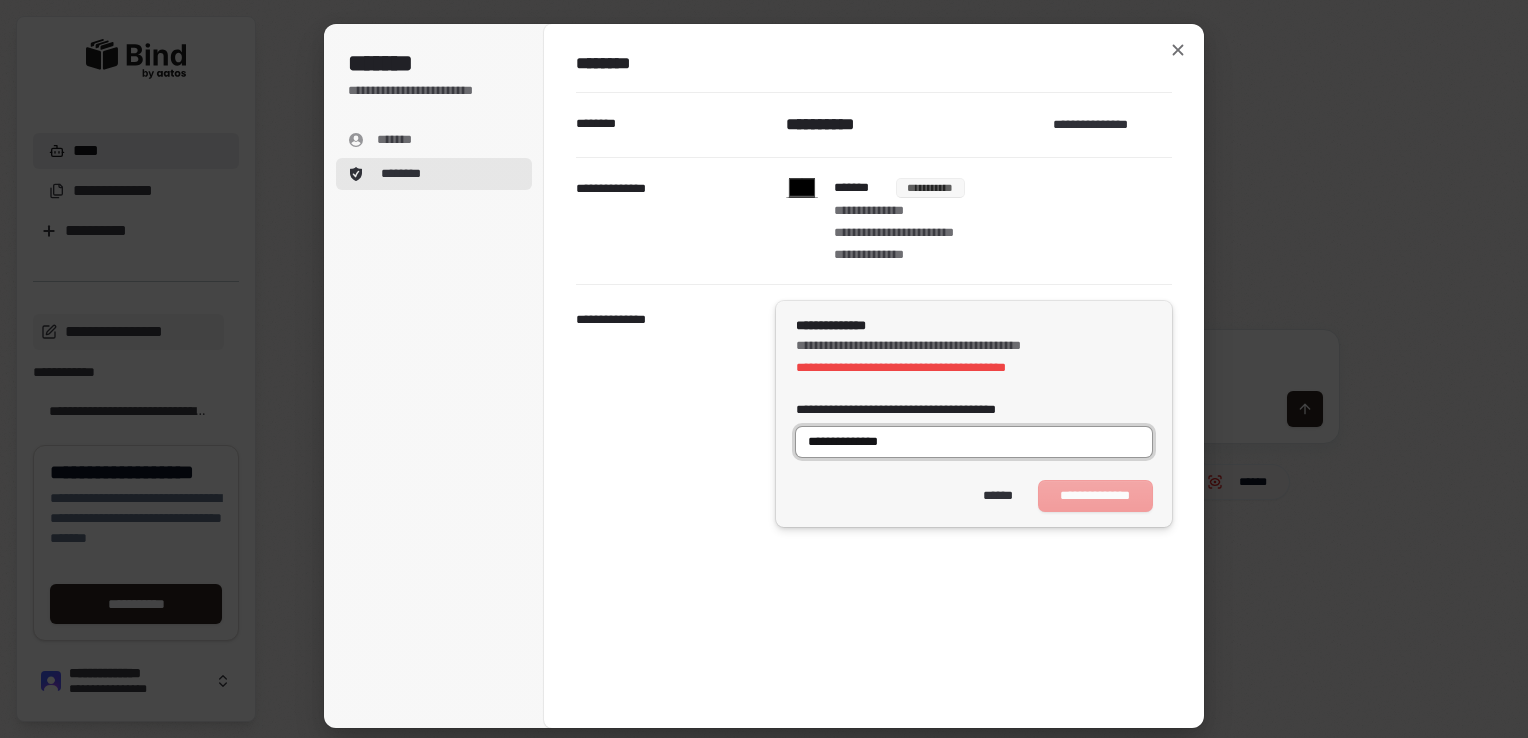 click on "**********" at bounding box center [974, 442] 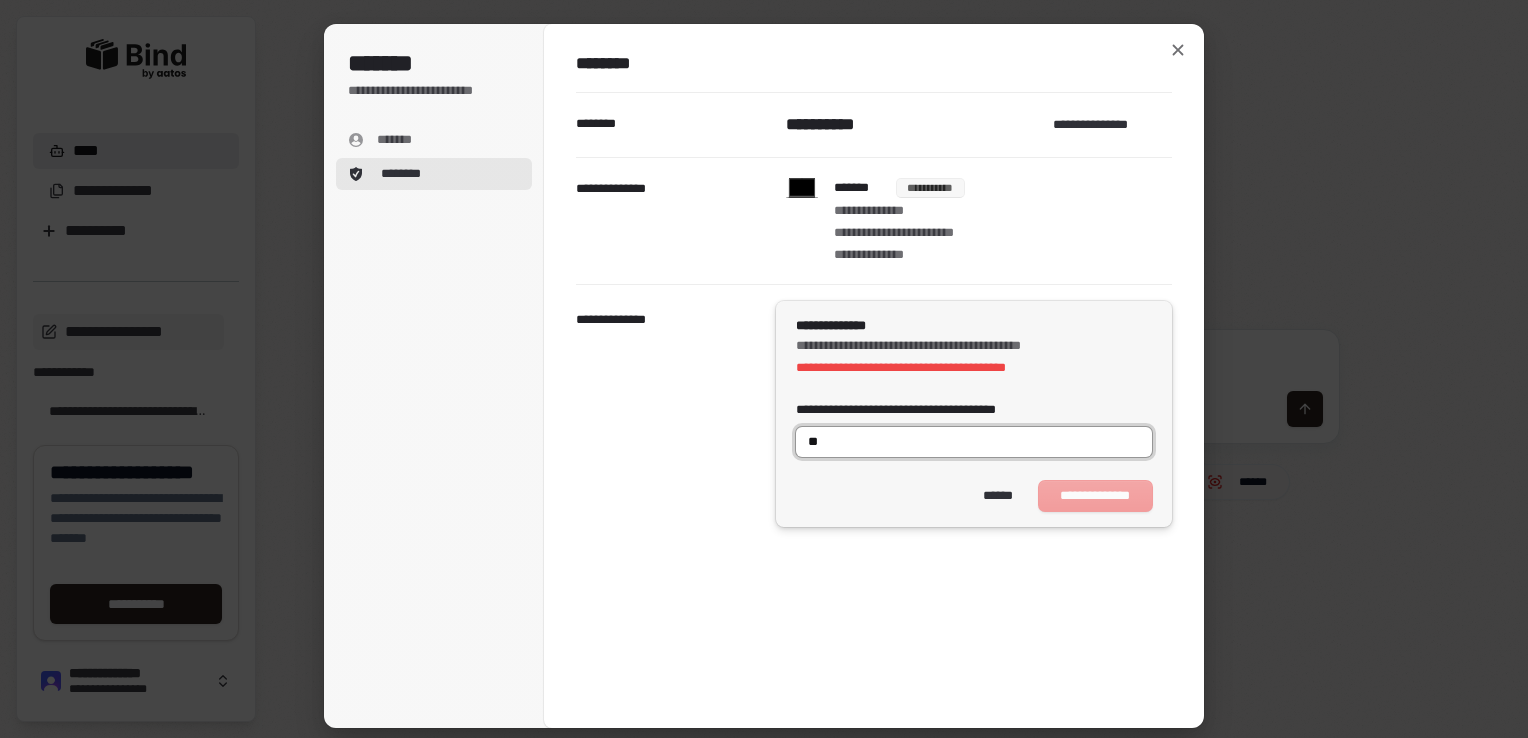 type on "*" 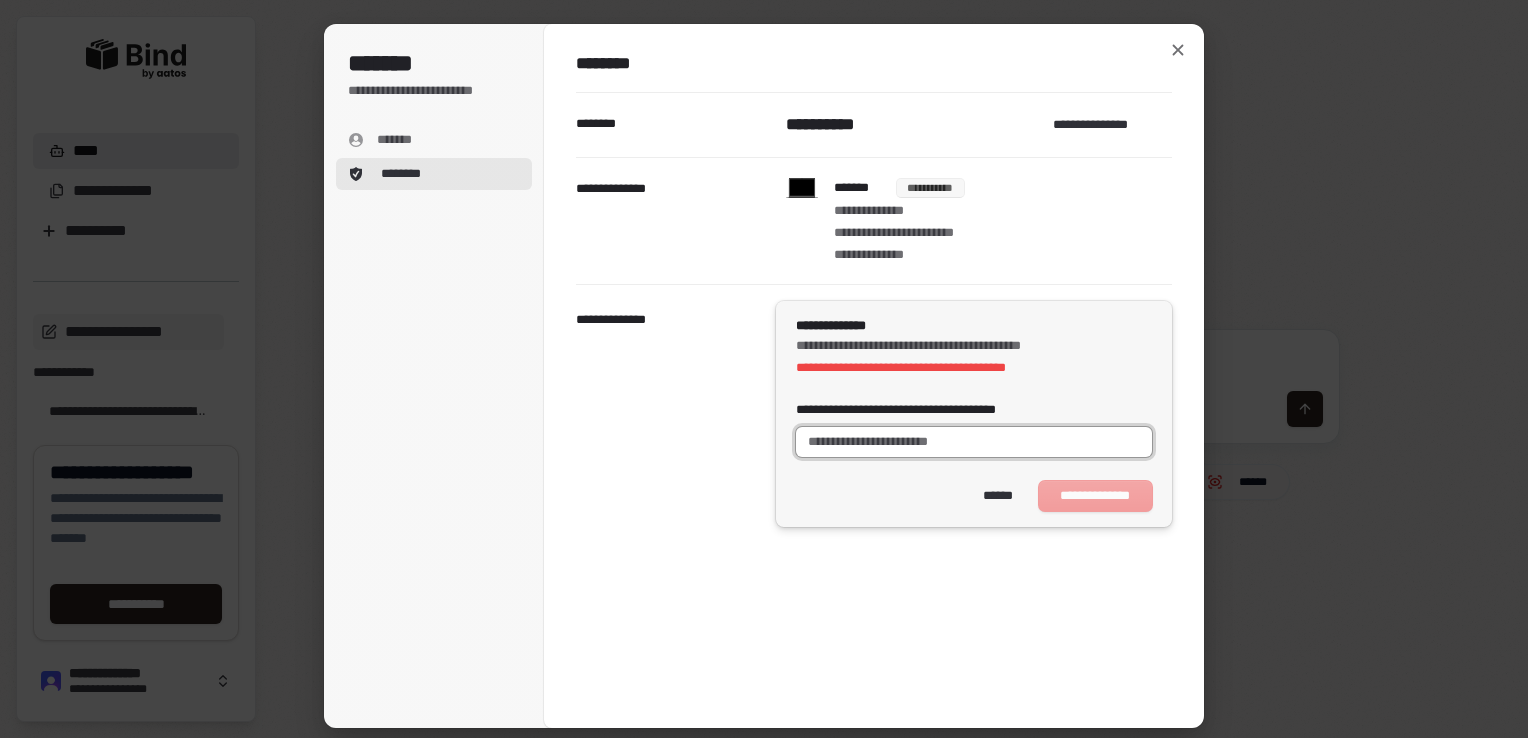 type on "*" 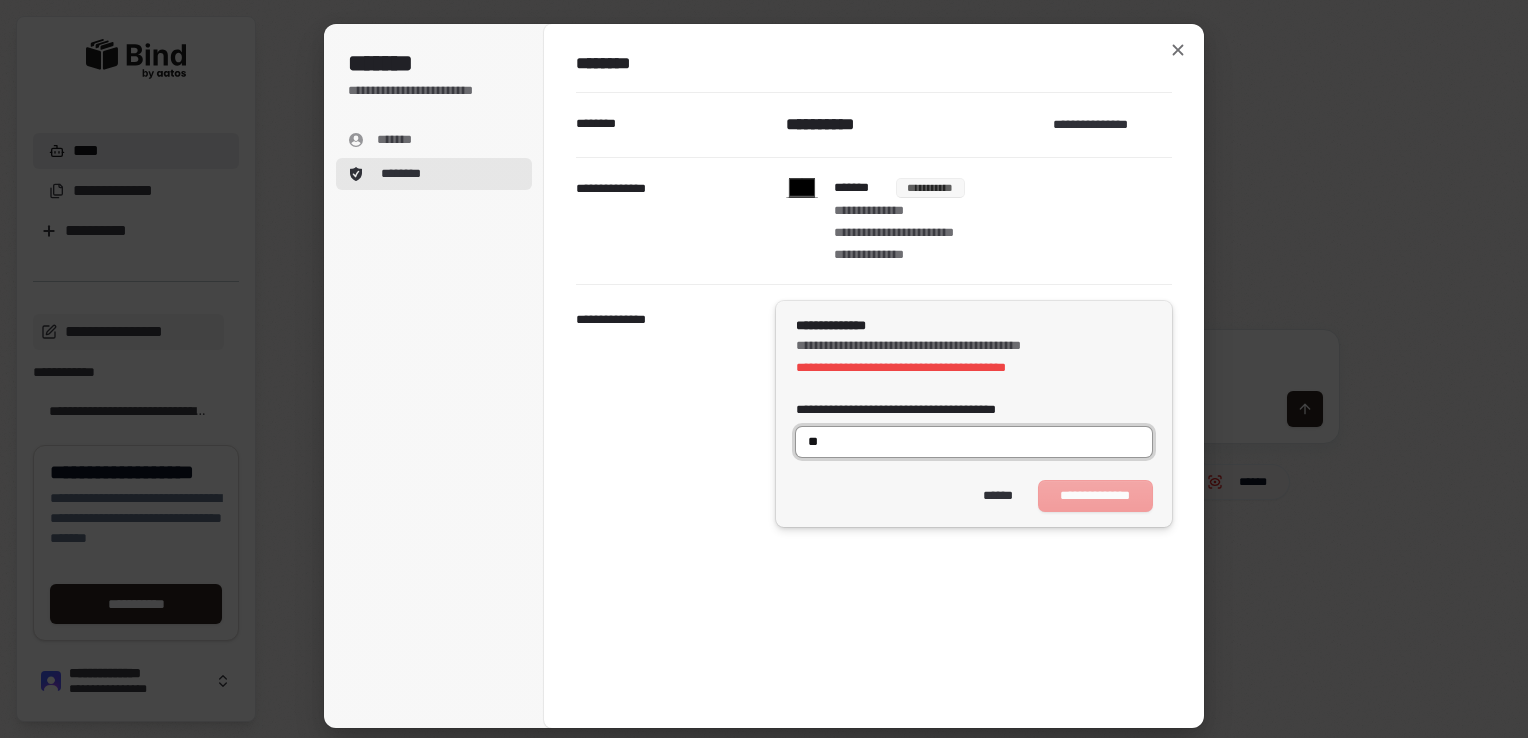 type on "*" 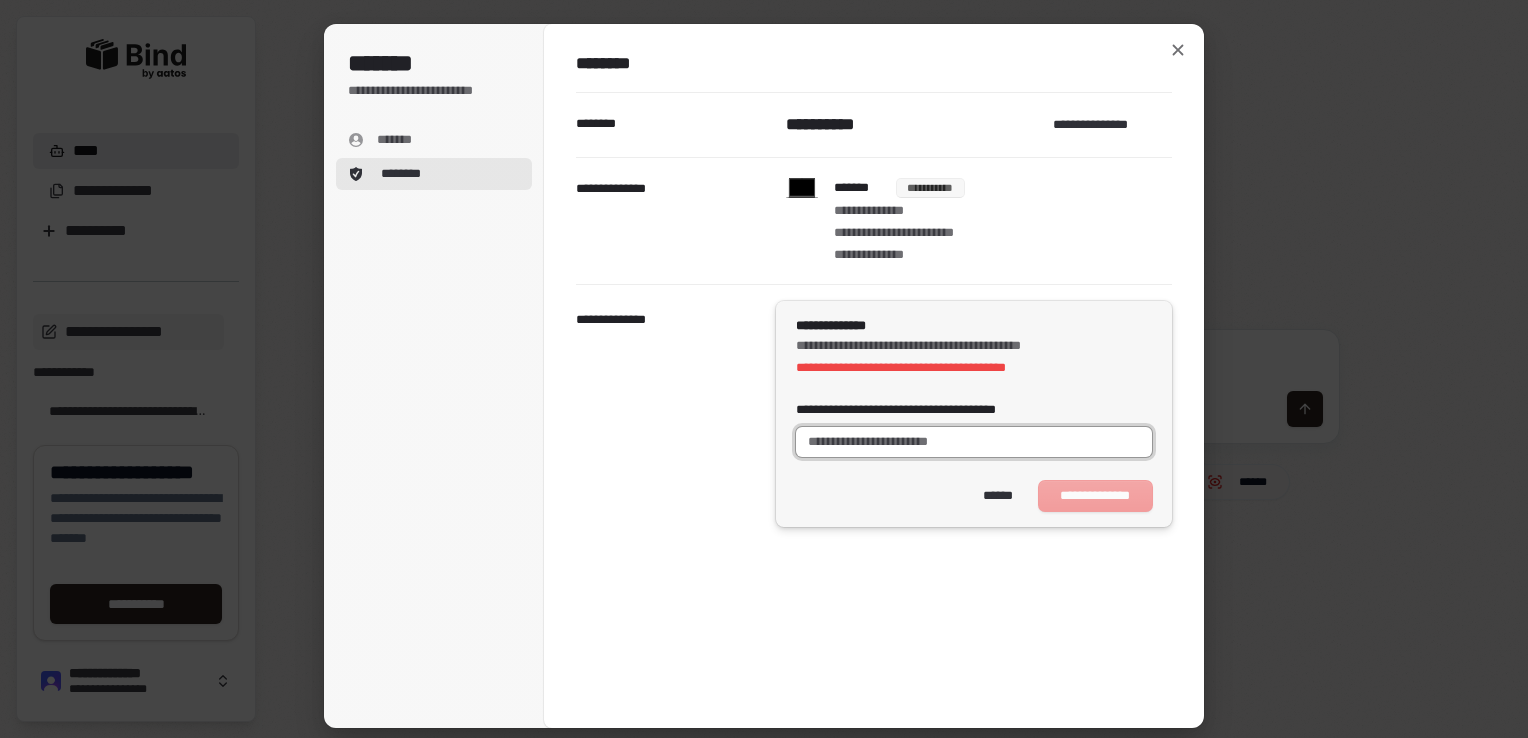 type on "*" 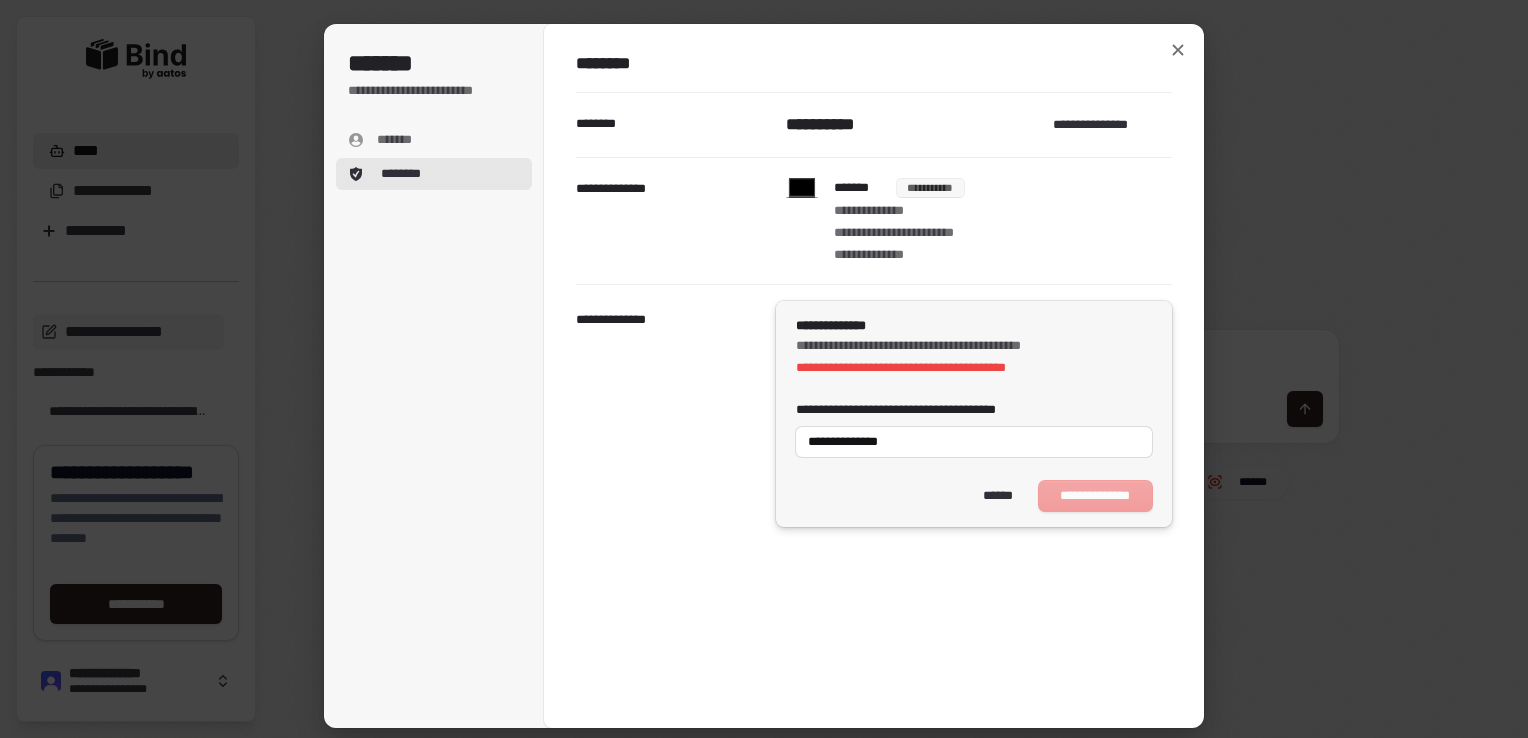 click on "**********" at bounding box center (974, 496) 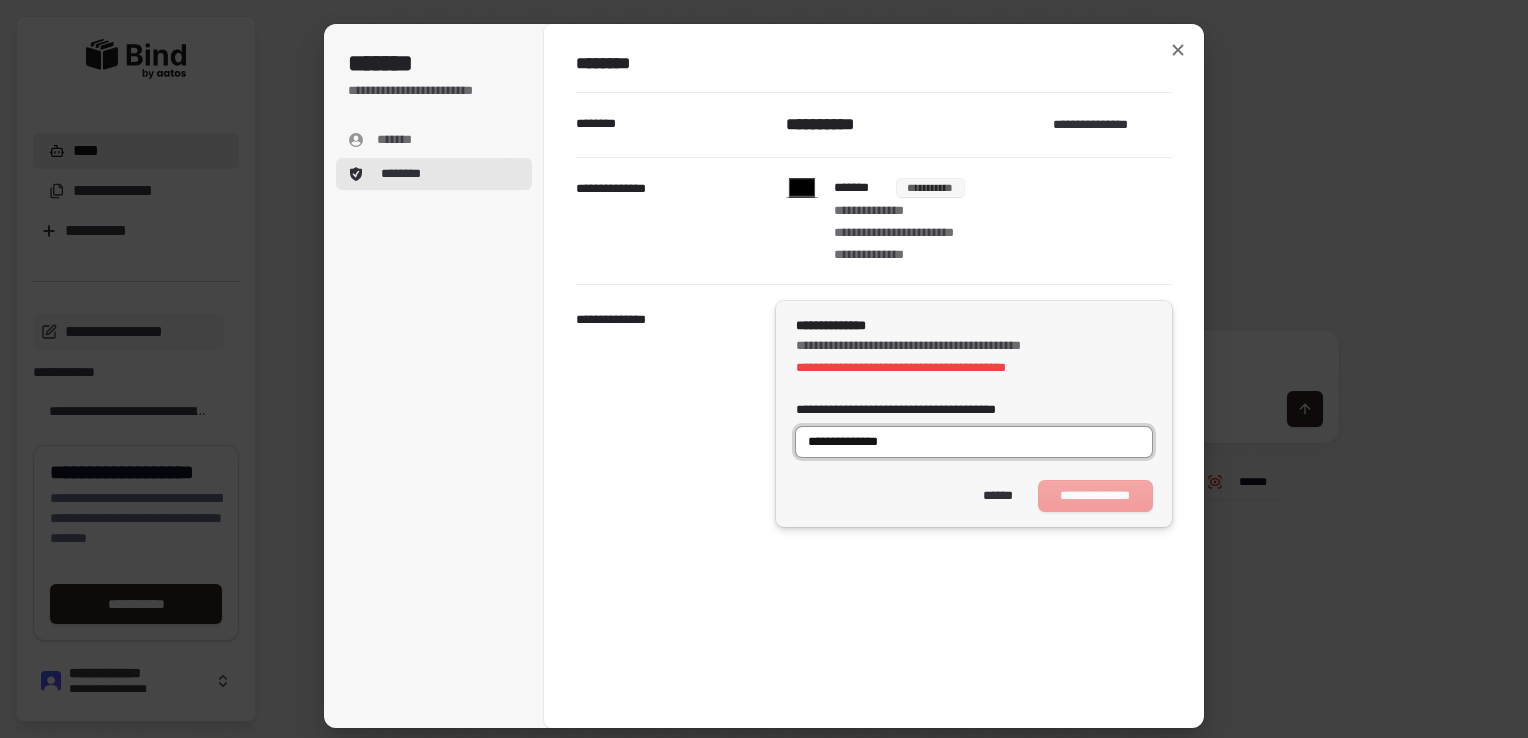click on "**********" at bounding box center [974, 442] 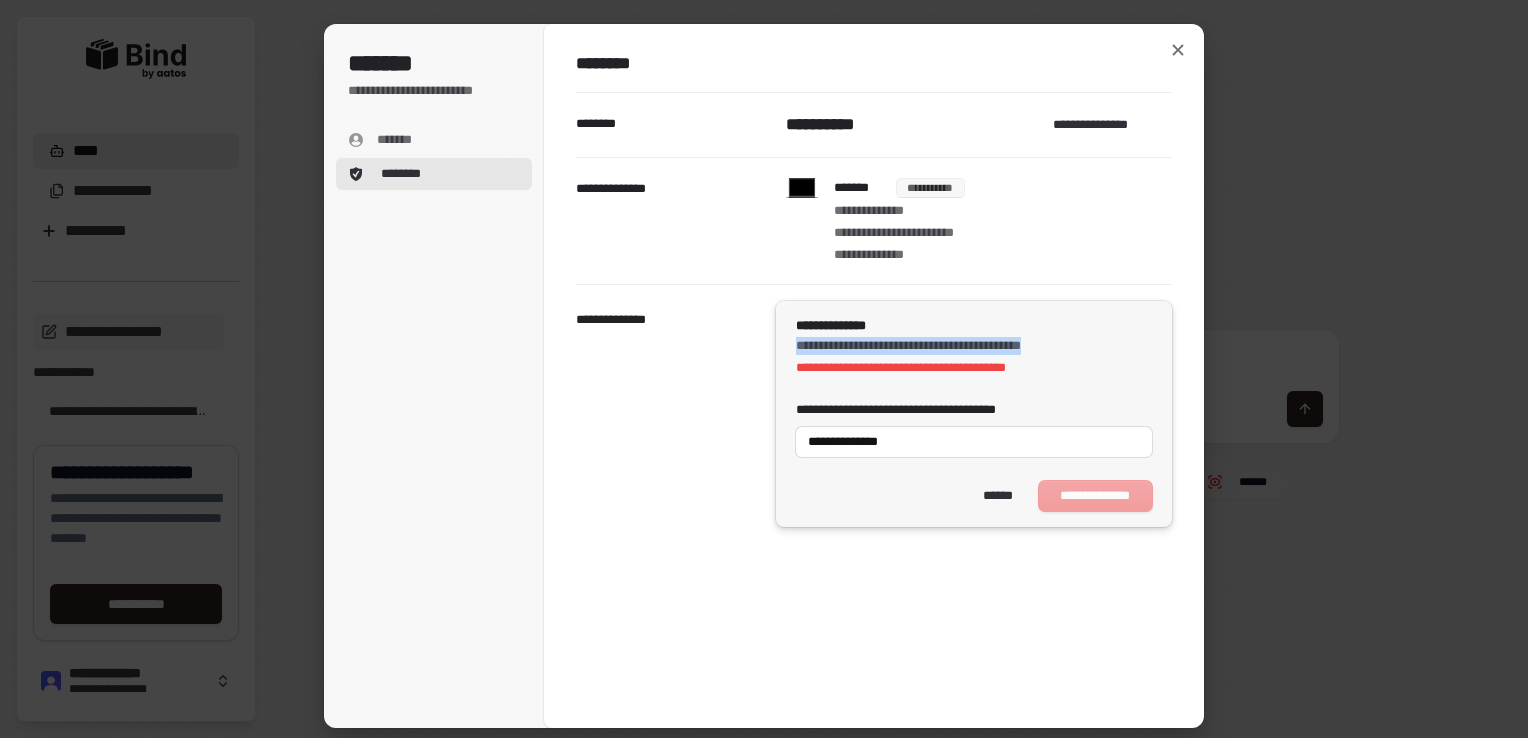 drag, startPoint x: 1066, startPoint y: 343, endPoint x: 796, endPoint y: 346, distance: 270.01666 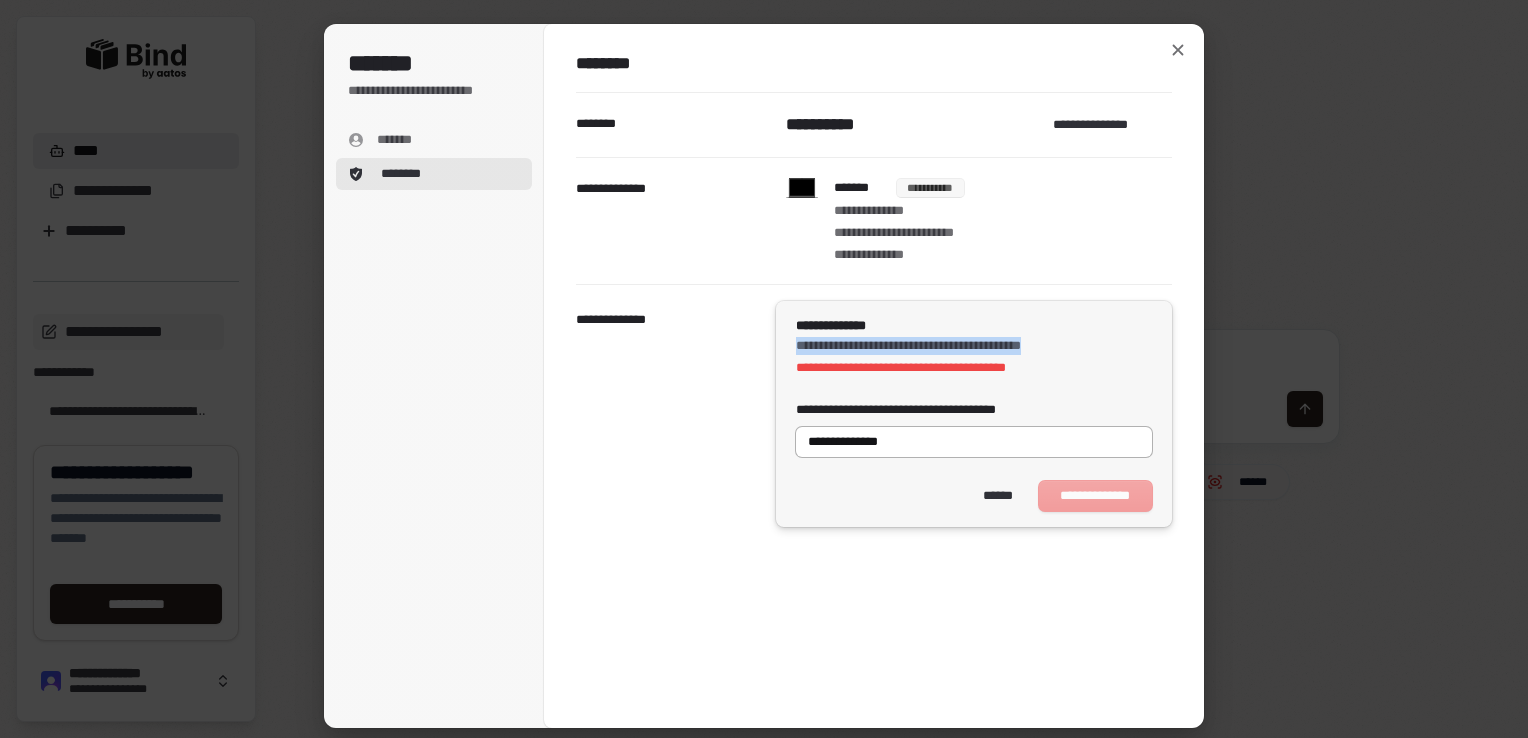 copy on "**********" 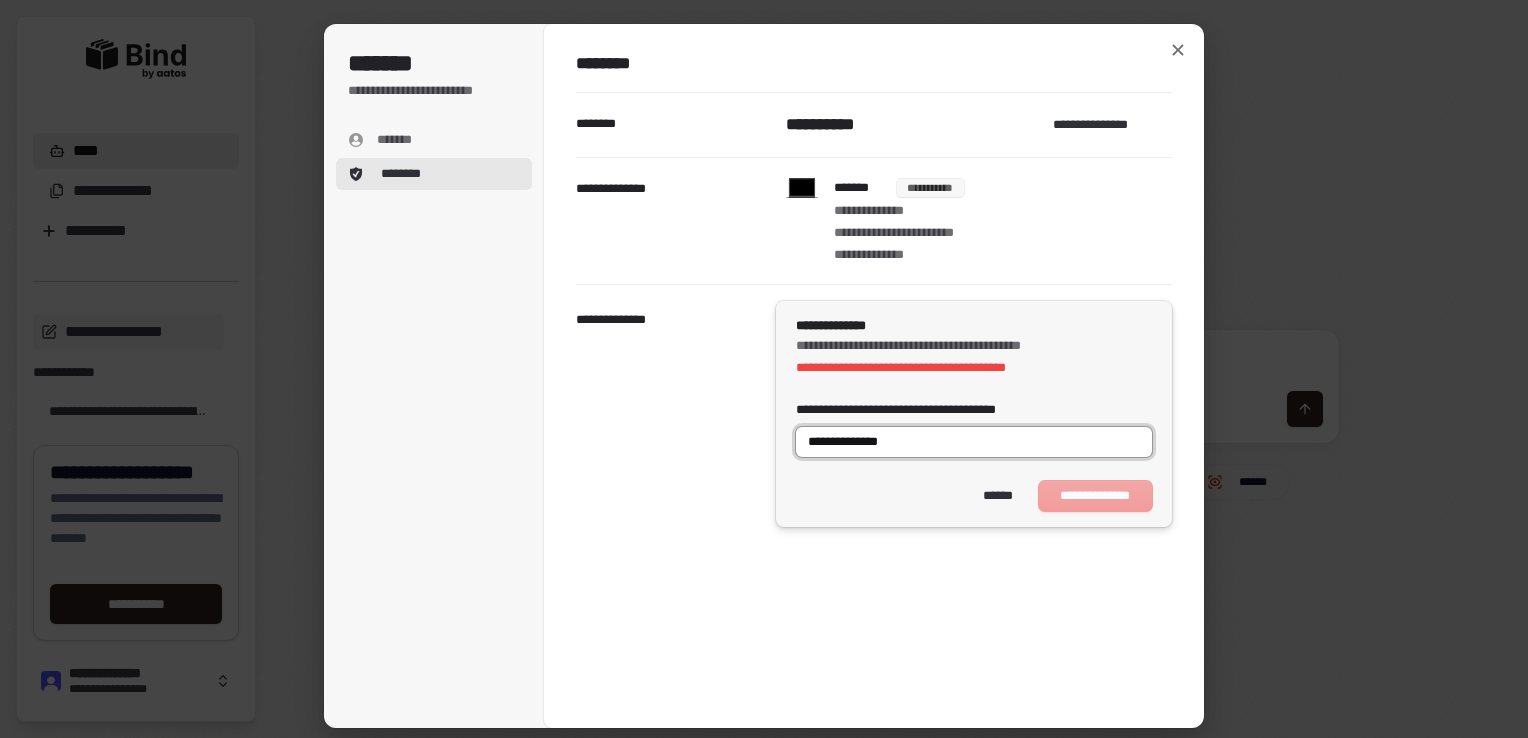 click on "**********" at bounding box center [974, 442] 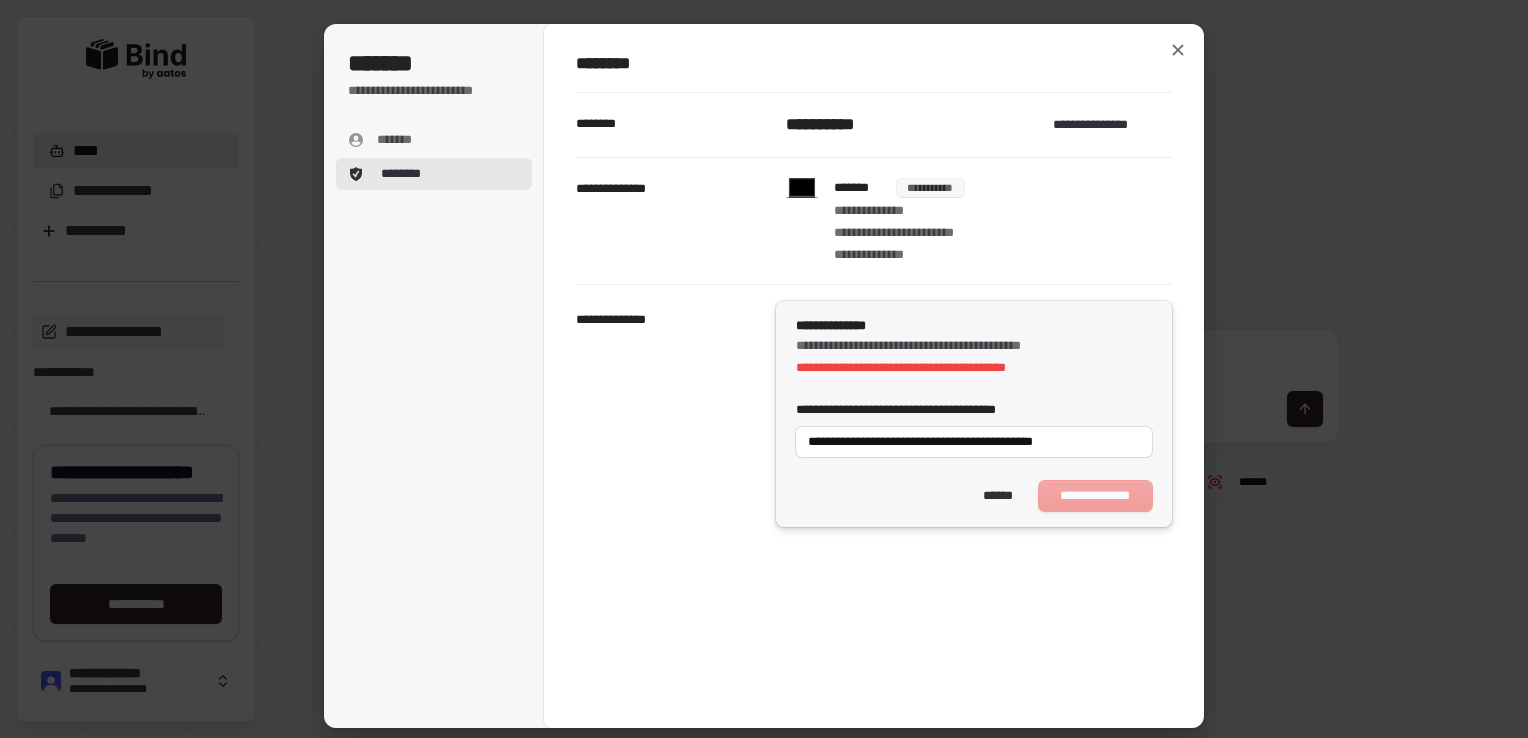click on "**********" at bounding box center (974, 496) 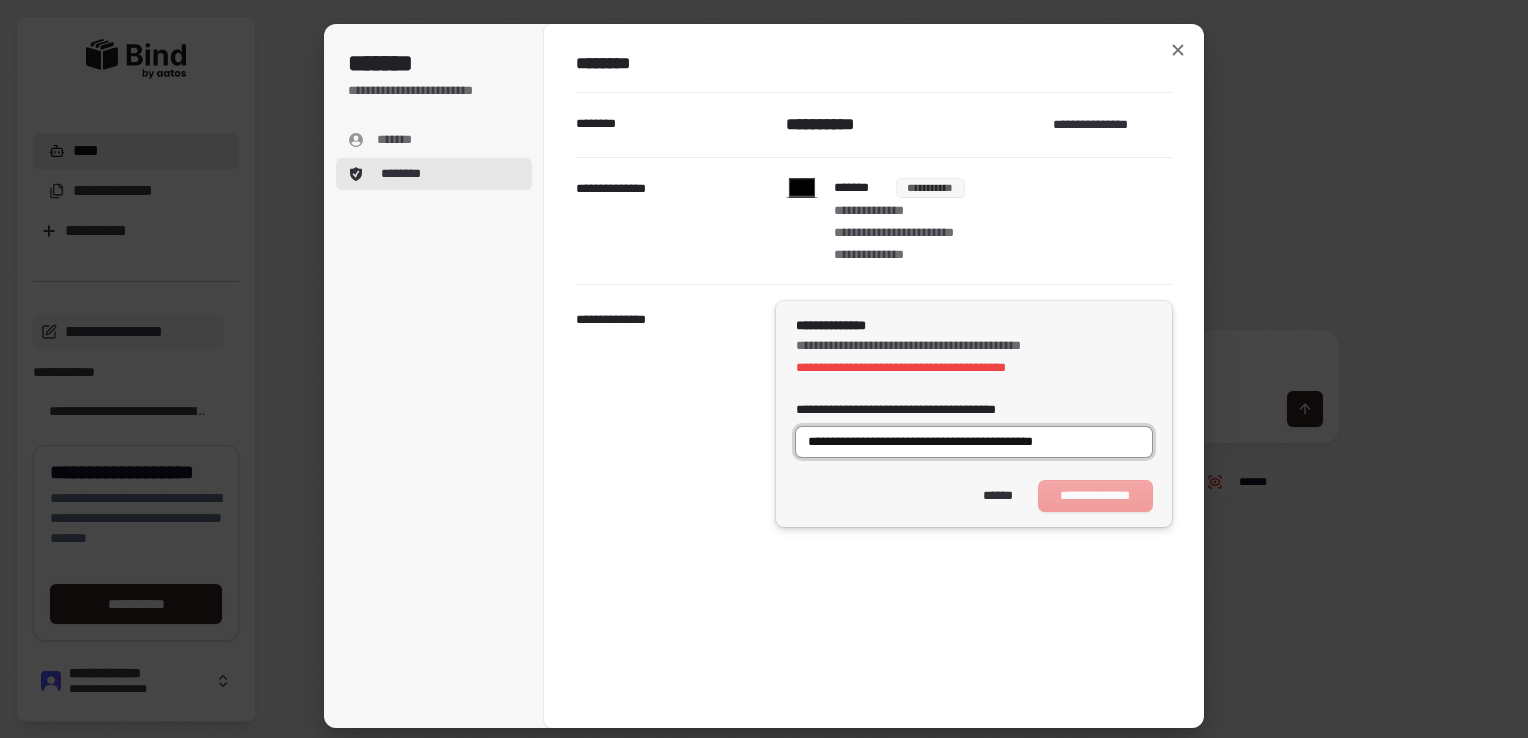 type on "**********" 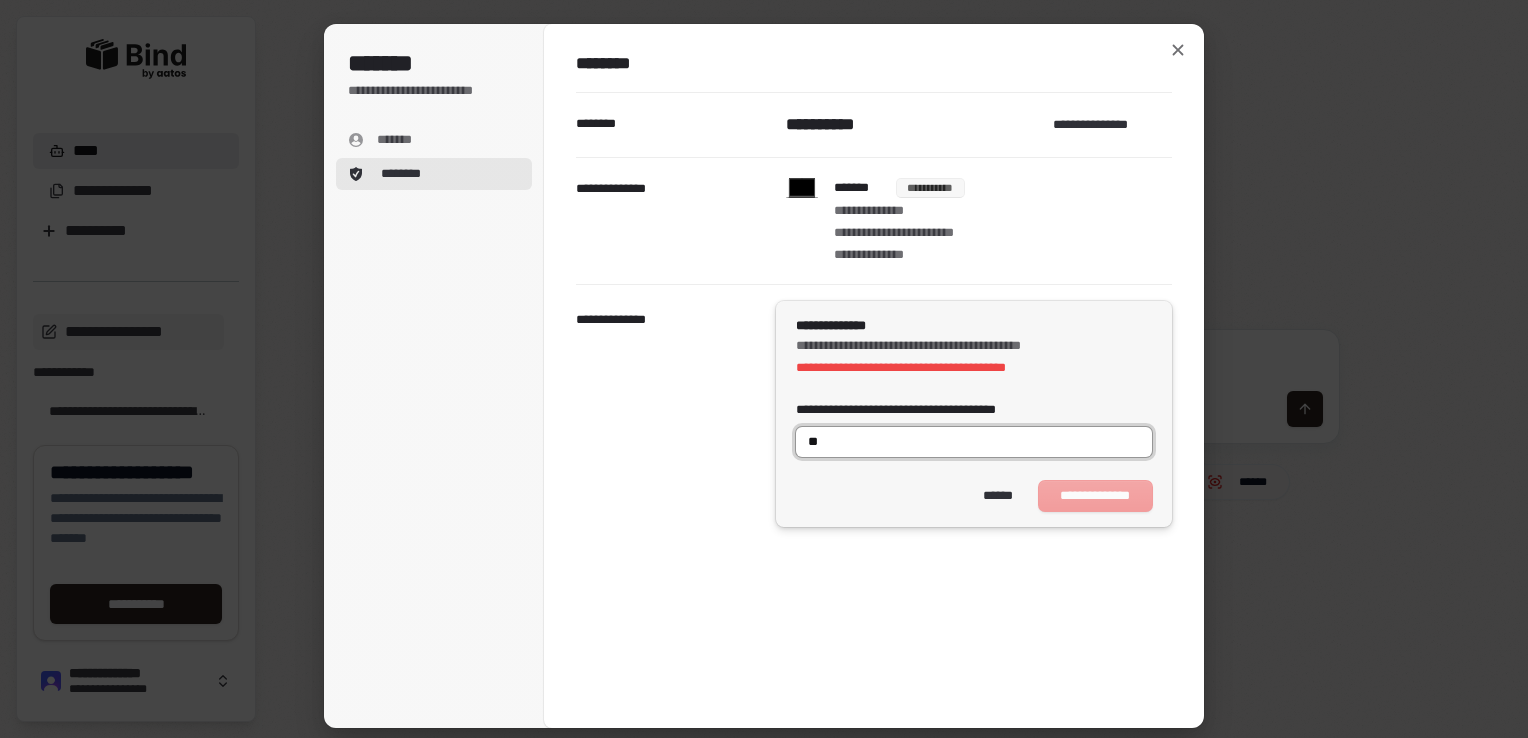type on "*" 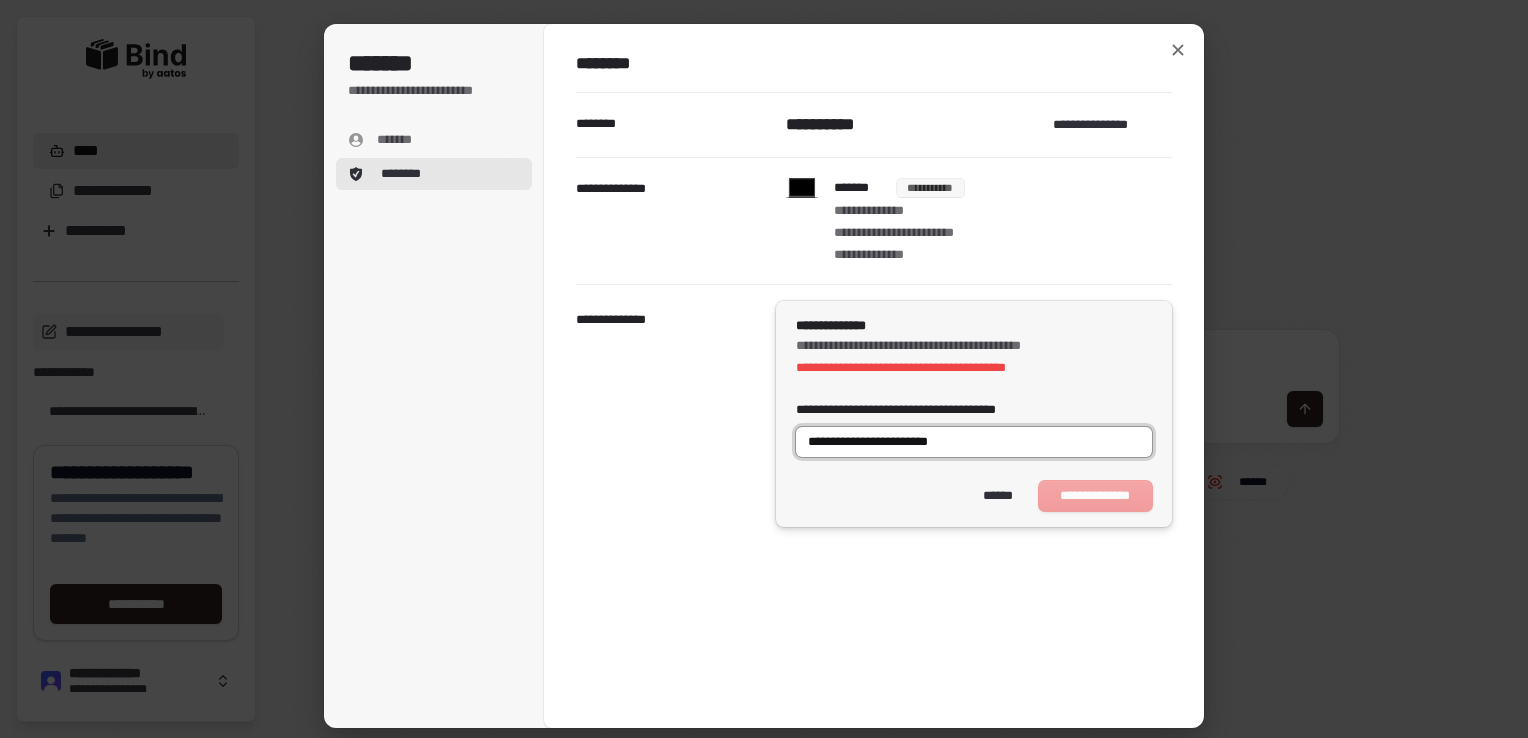 click at bounding box center [796, 337] 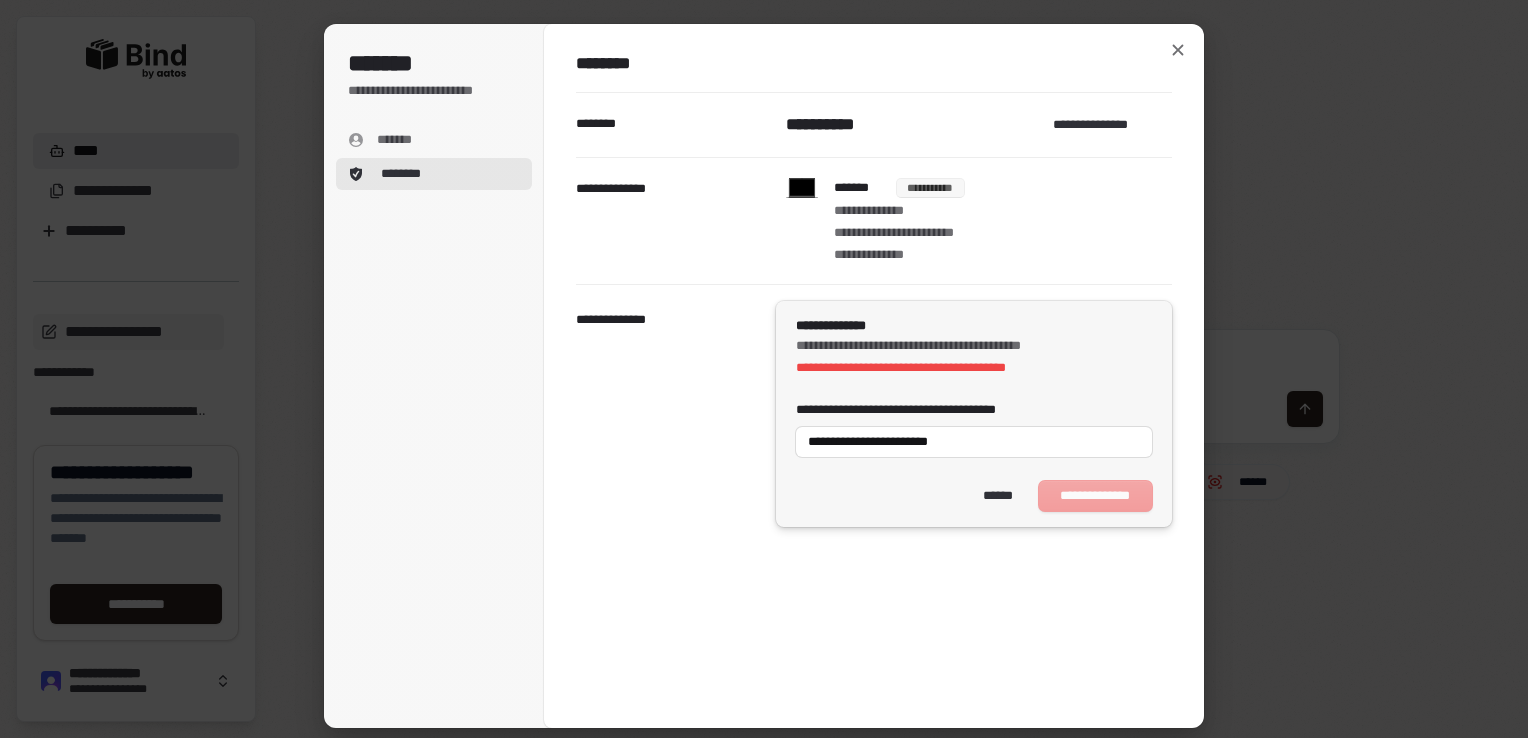 type on "**********" 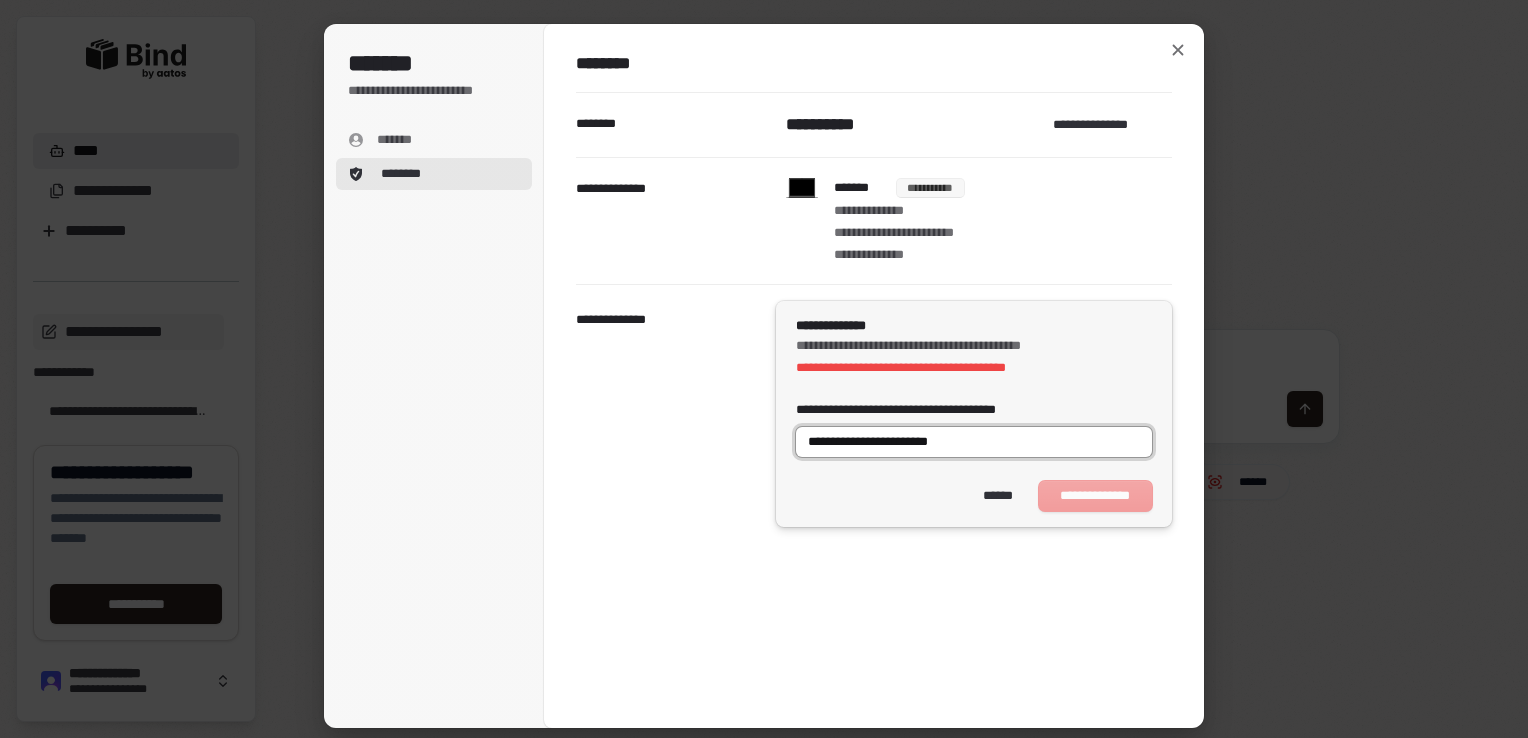 click on "**********" at bounding box center [974, 442] 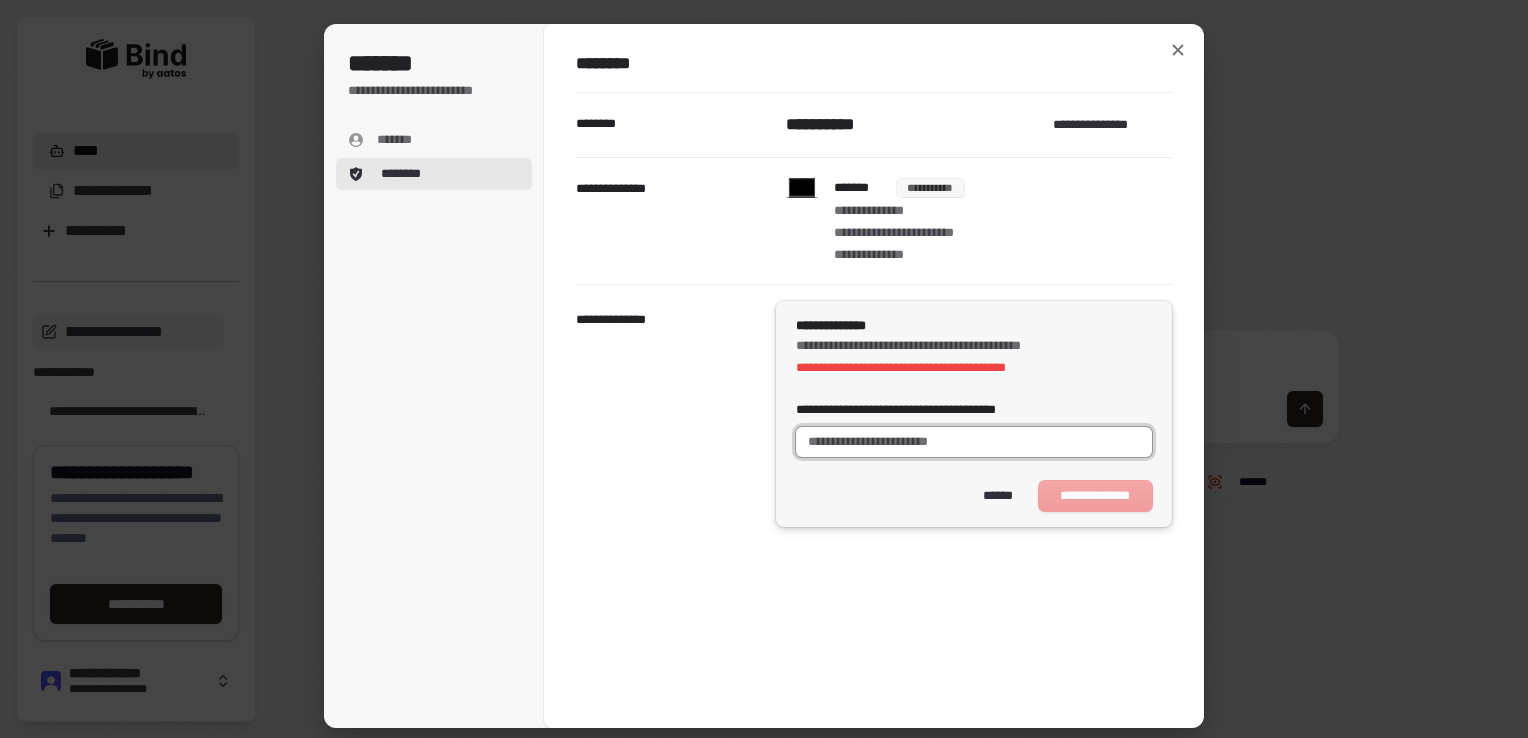 paste on "**********" 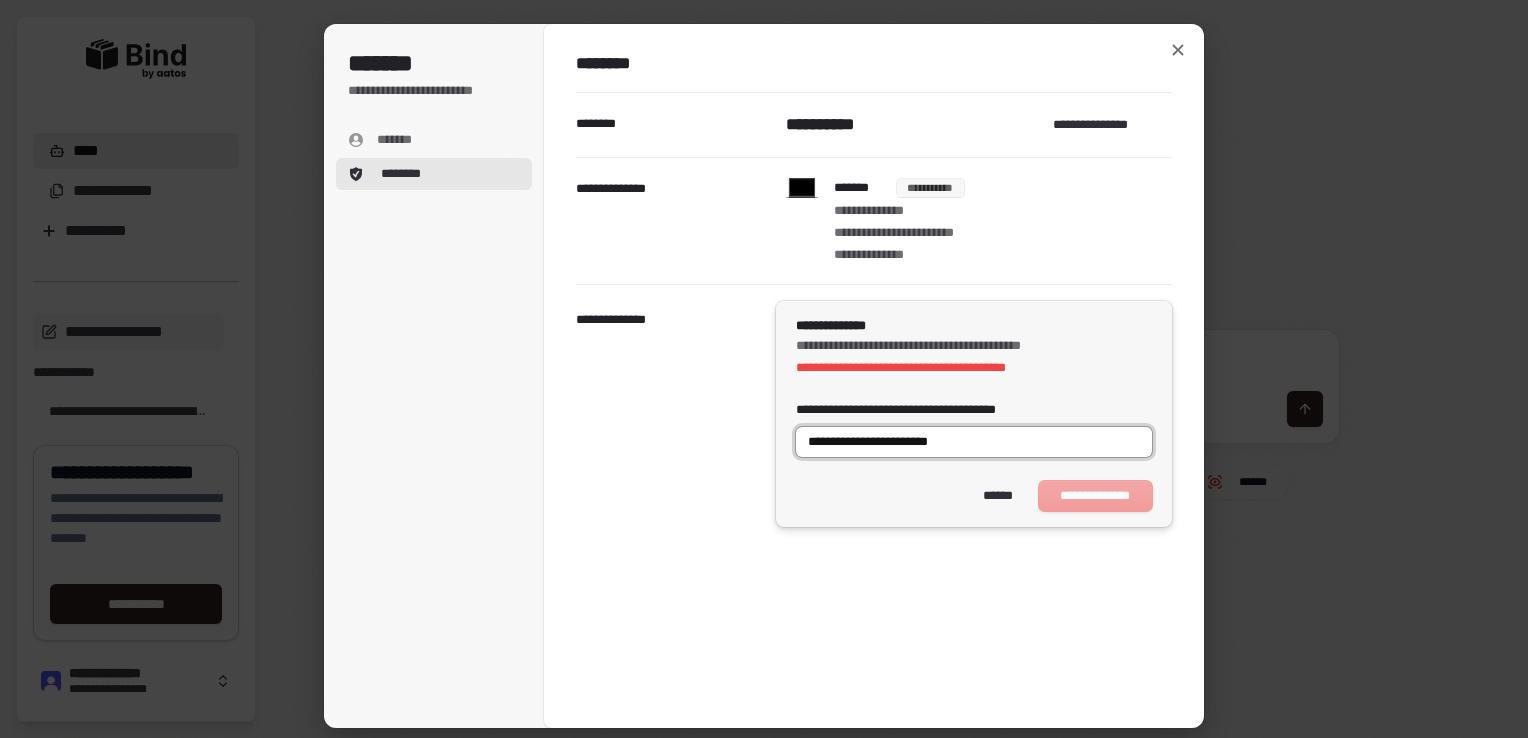 click on "**********" at bounding box center (974, 442) 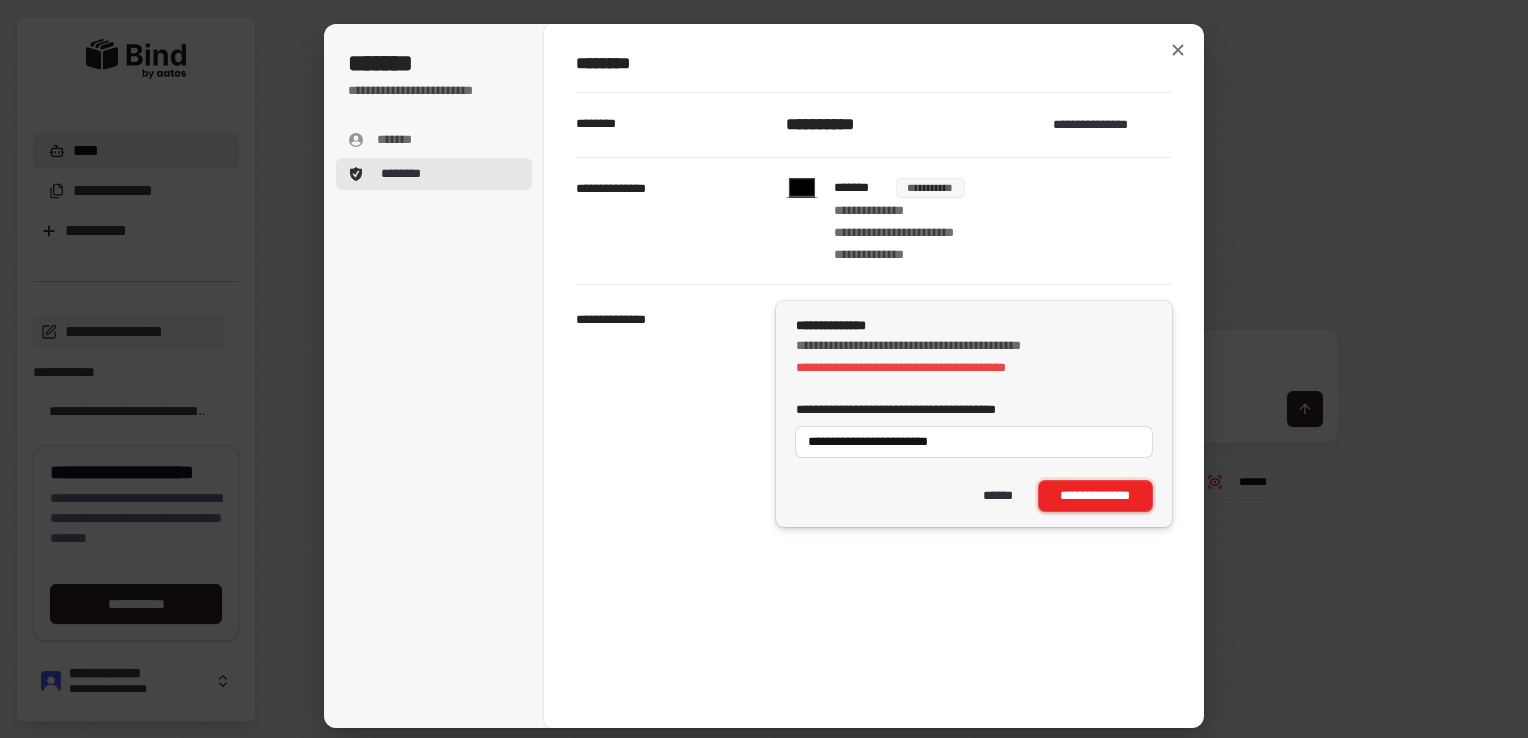 click on "**********" at bounding box center [1095, 496] 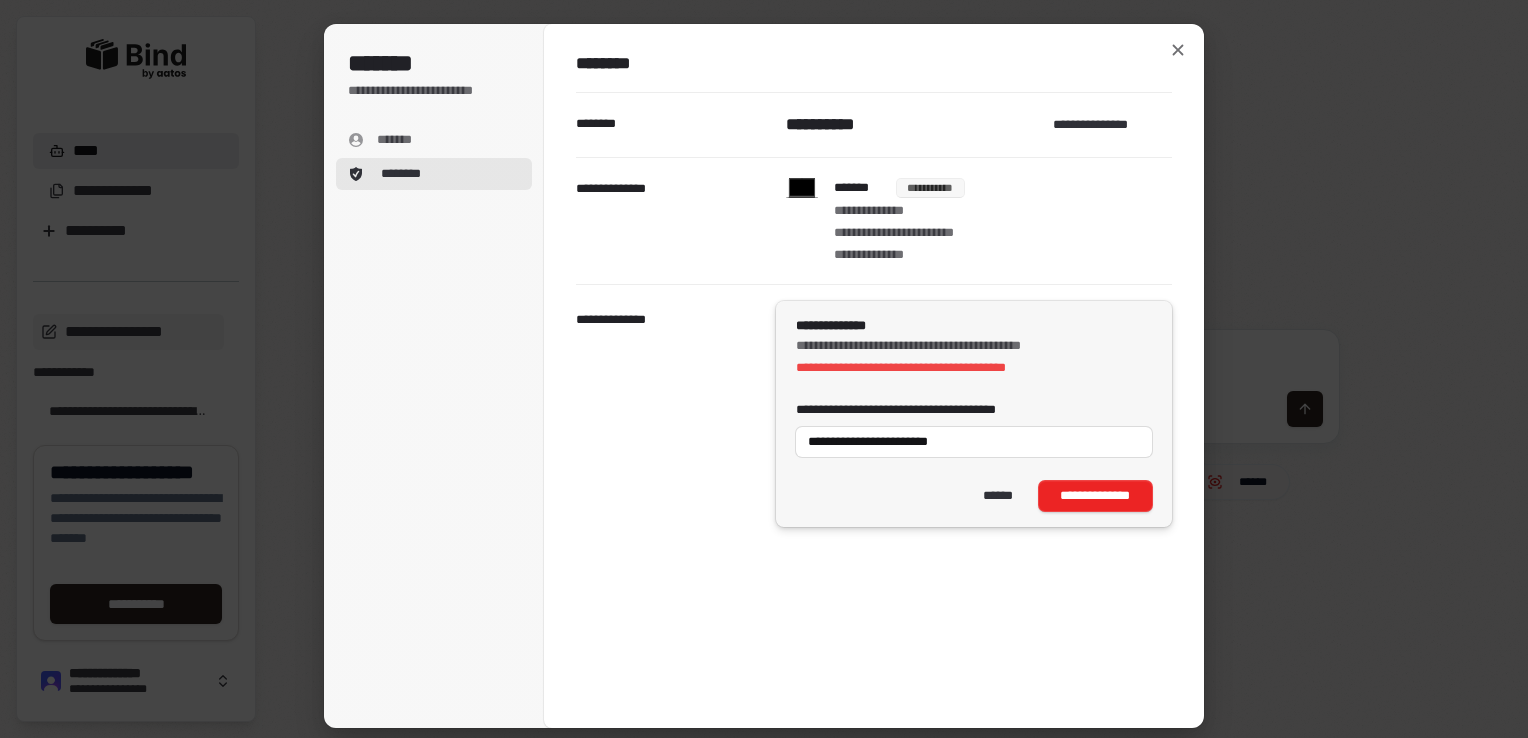 type on "**********" 